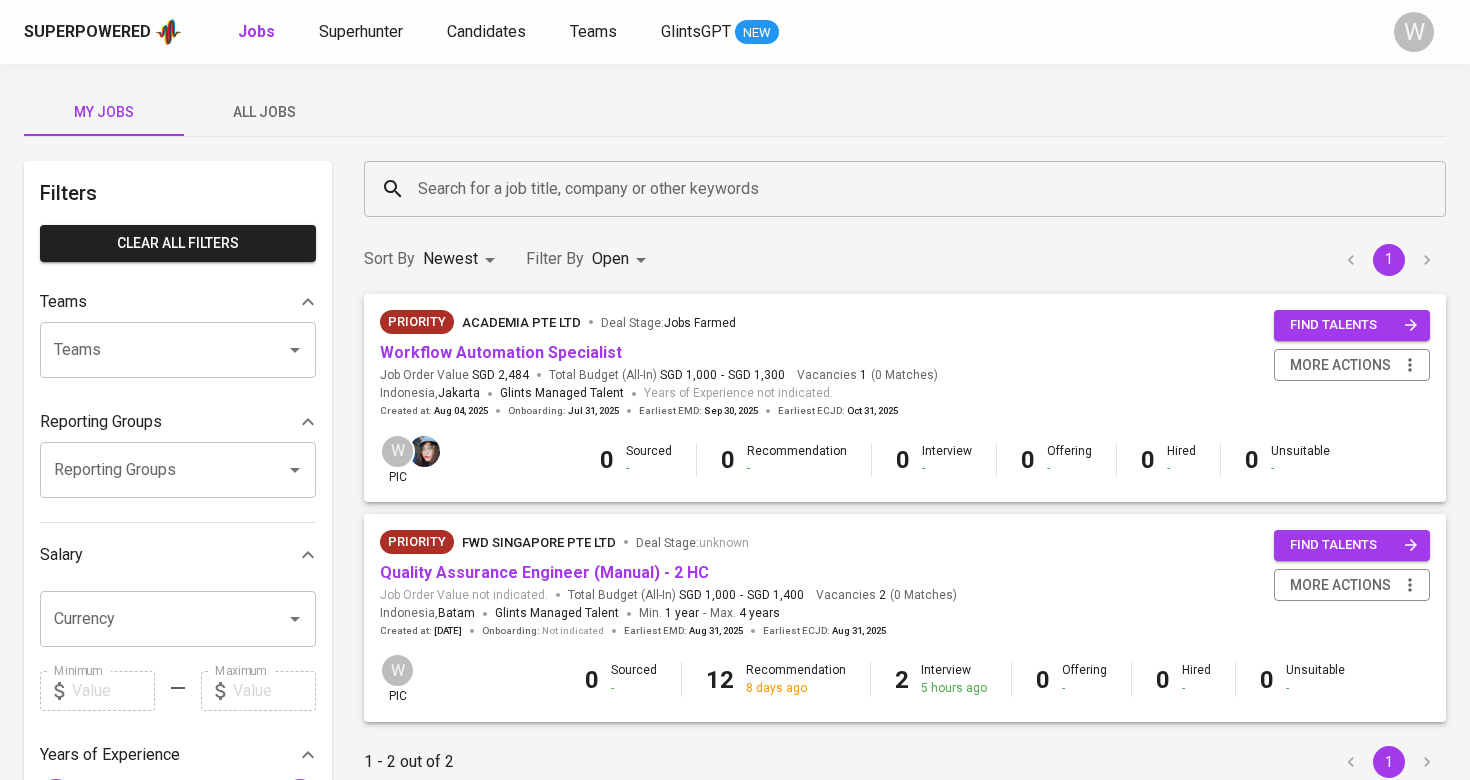 scroll, scrollTop: 0, scrollLeft: 0, axis: both 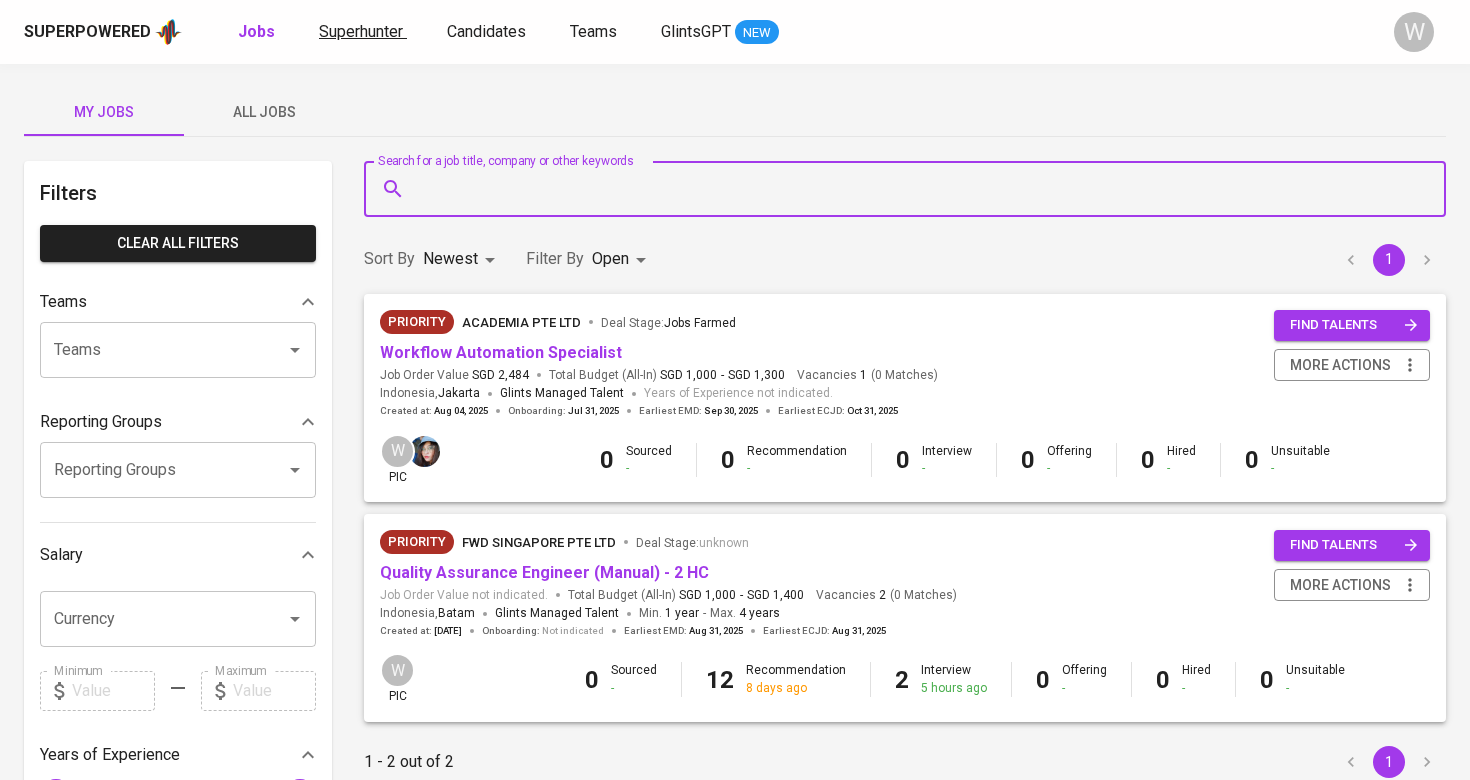 click on "Superhunter" at bounding box center [361, 31] 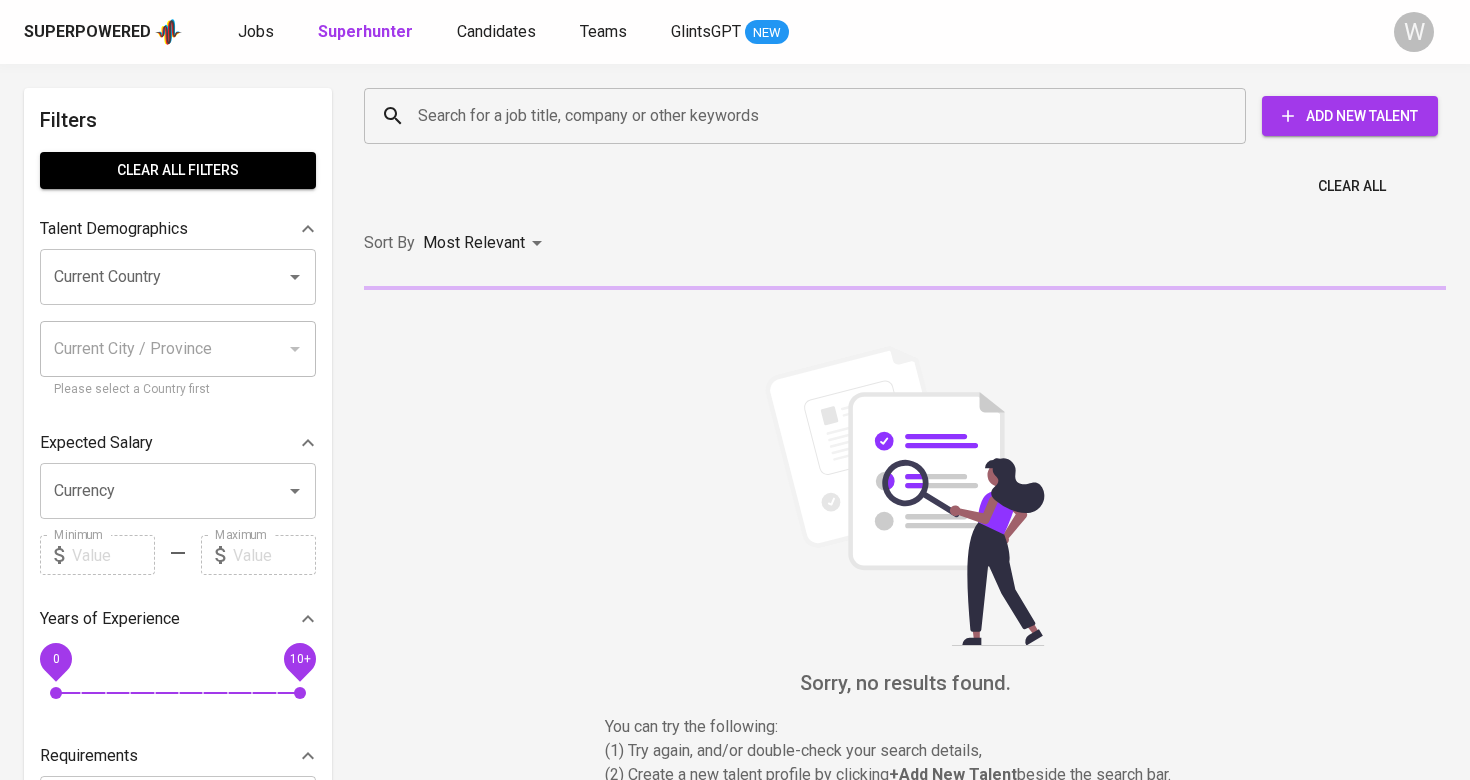click on "Search for a job title, company or other keywords" at bounding box center (810, 116) 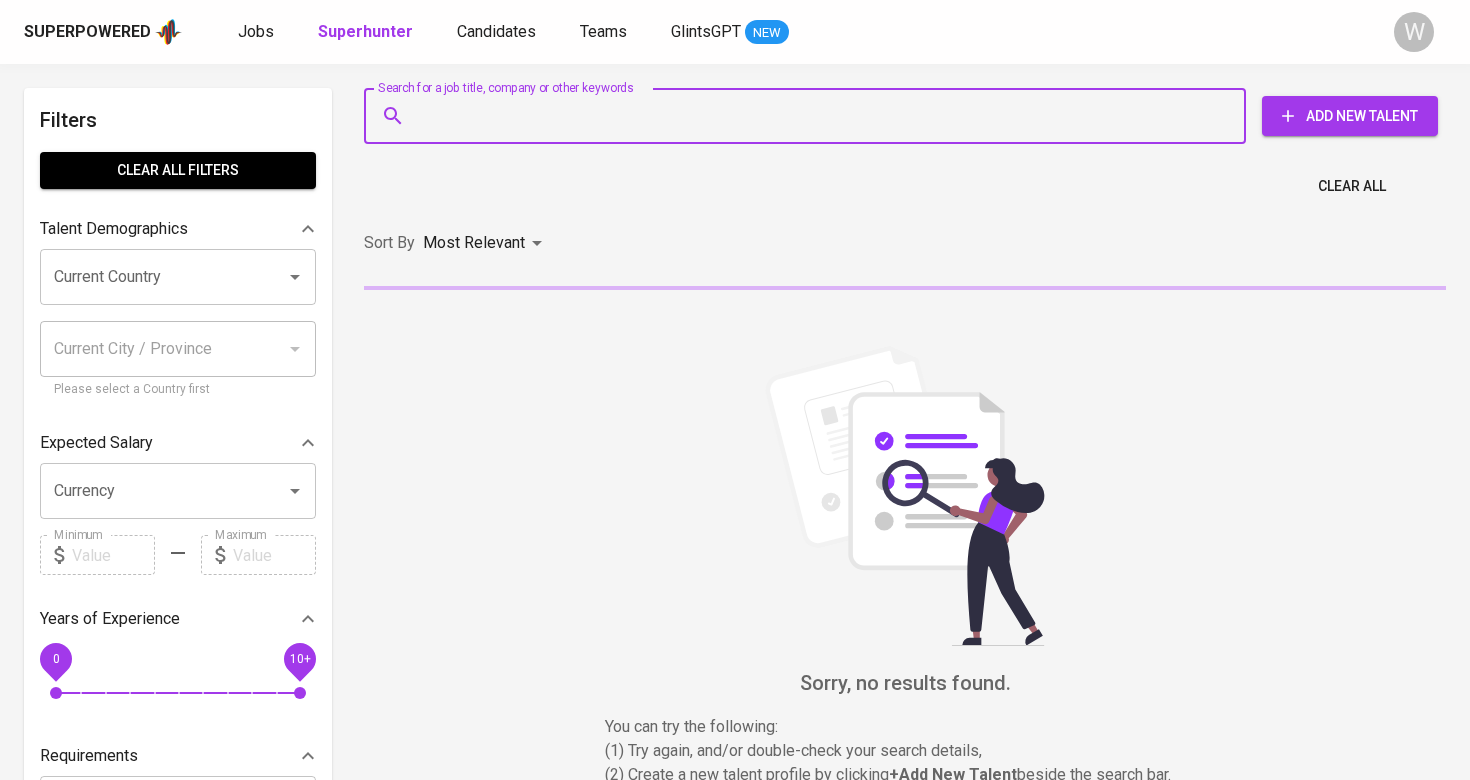 paste on "[EMAIL]" 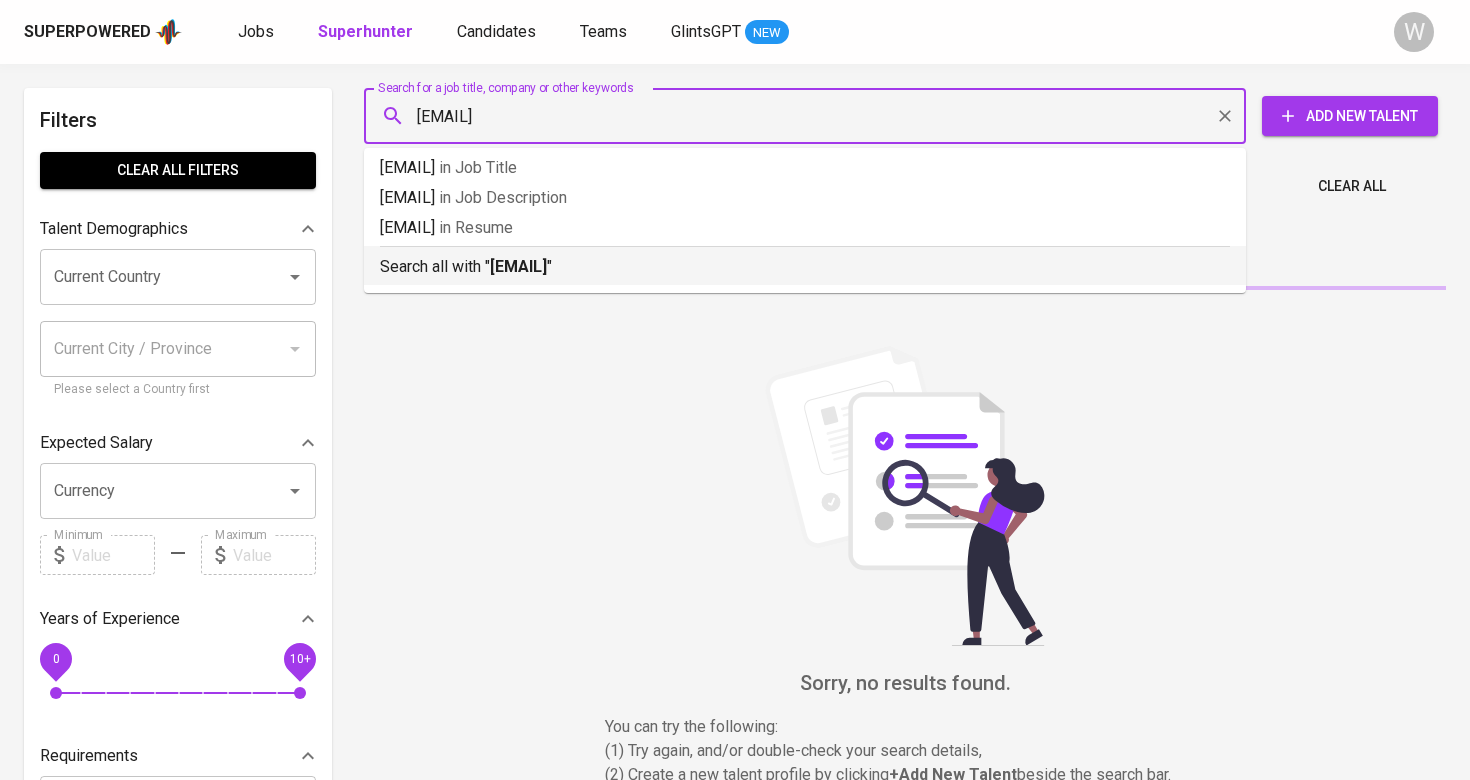 click on "Search all with " [EMAIL] "" at bounding box center (805, 265) 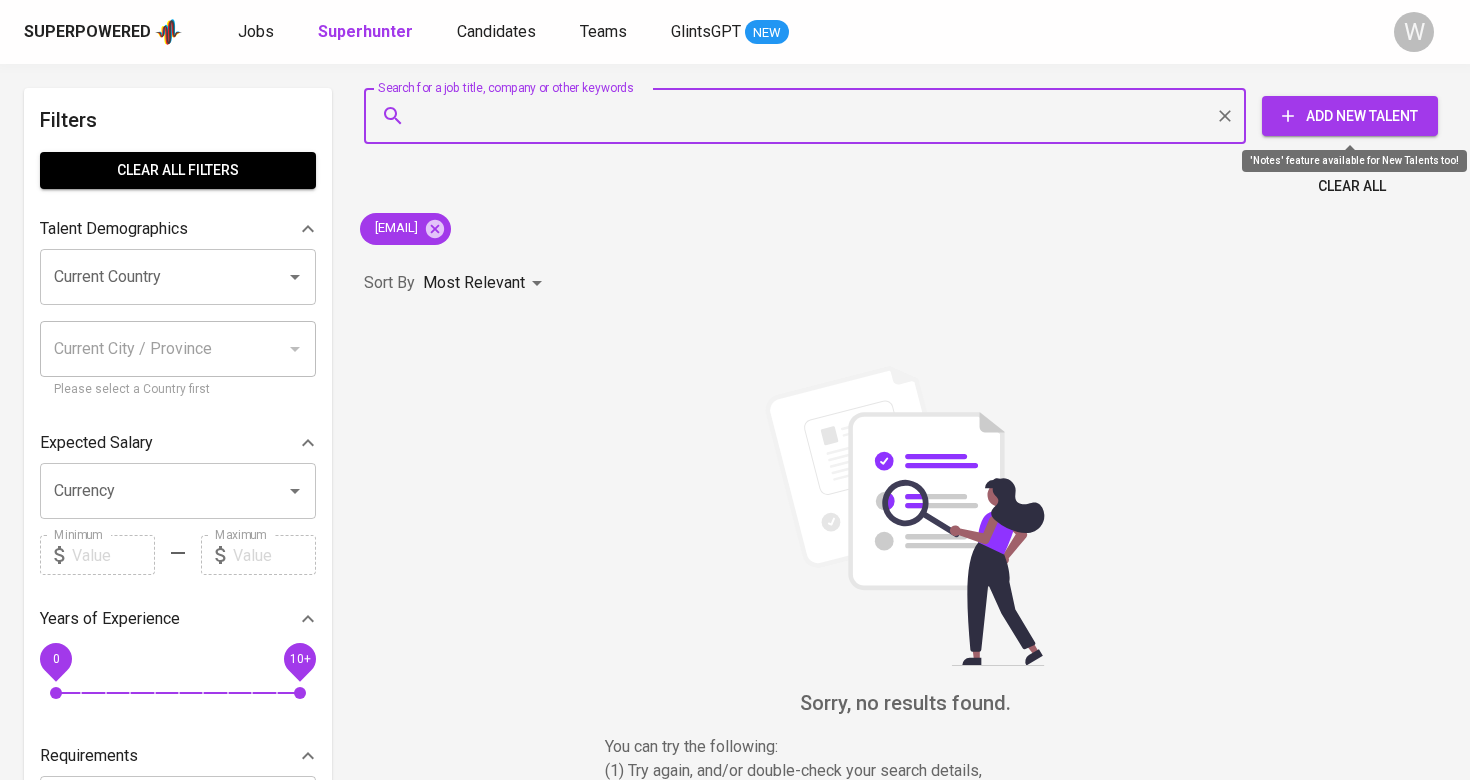 click on "Add New Talent" at bounding box center (1350, 116) 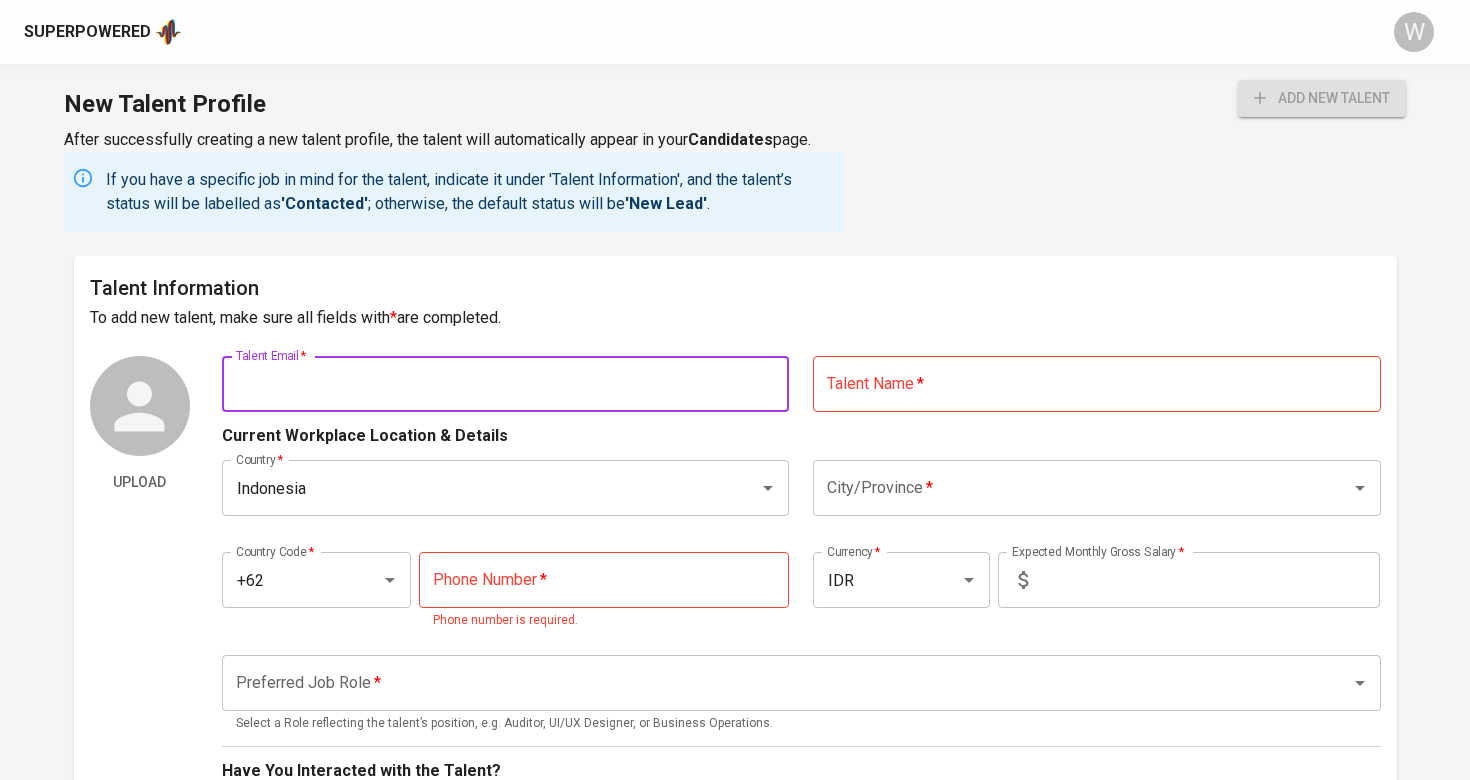paste on "[EMAIL]" 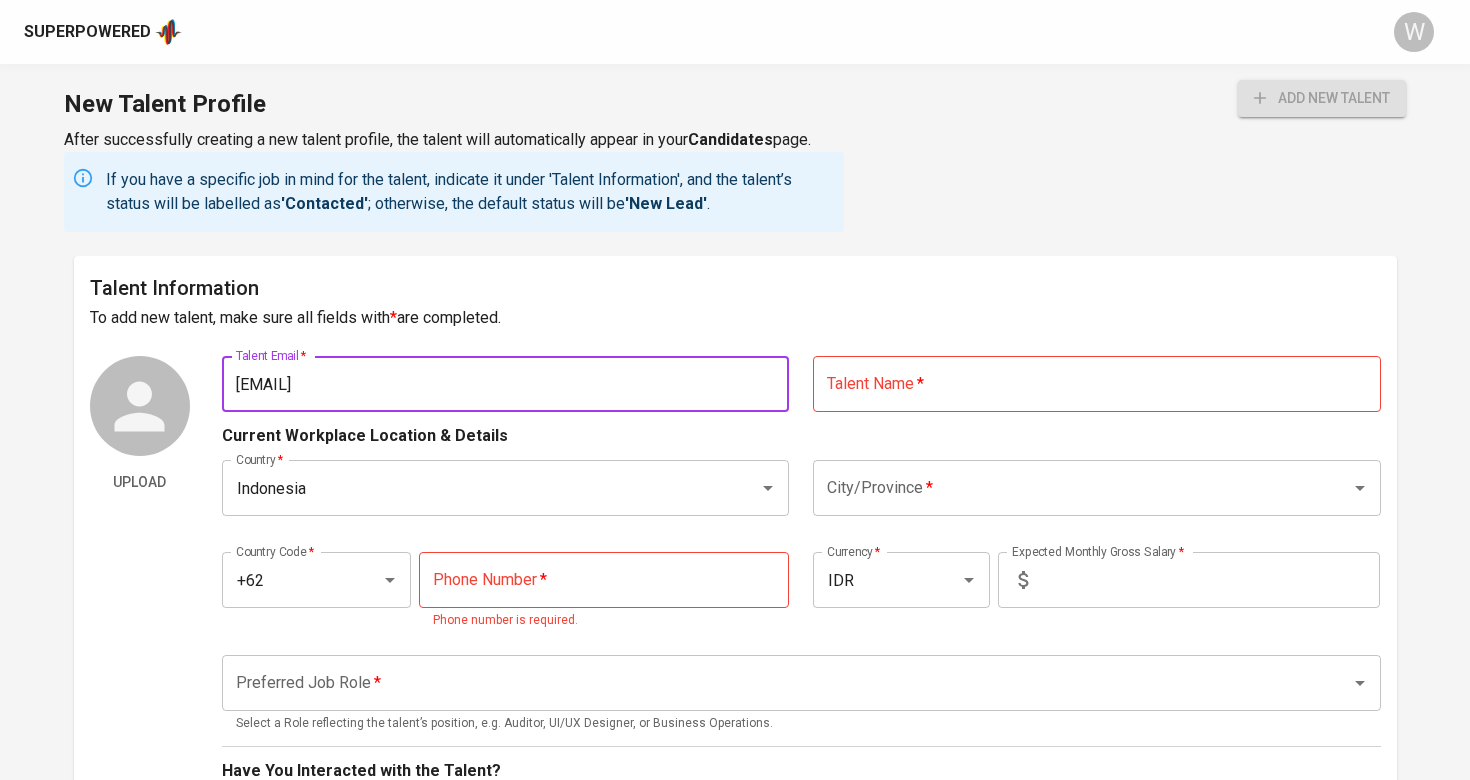 type on "[EMAIL]" 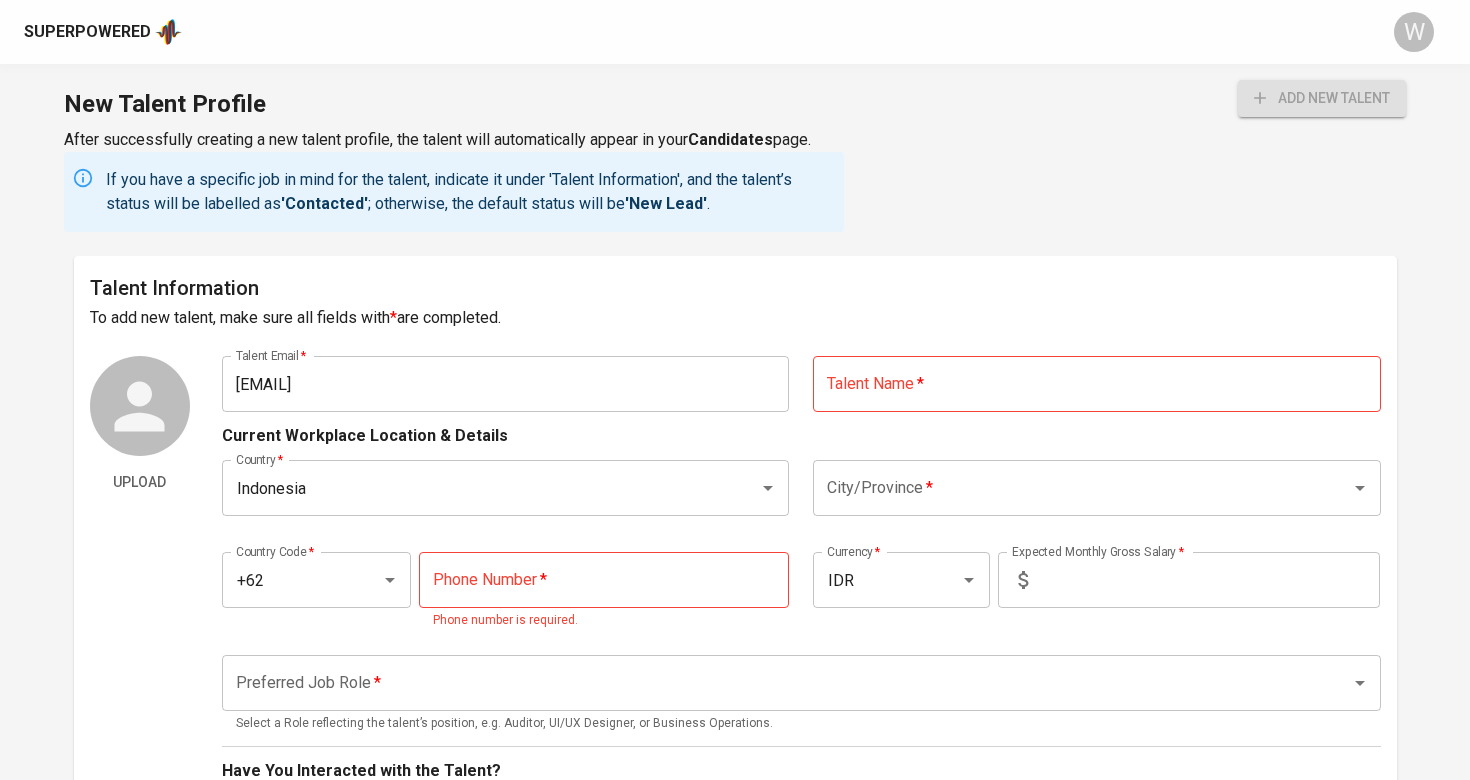 click at bounding box center [1097, 384] 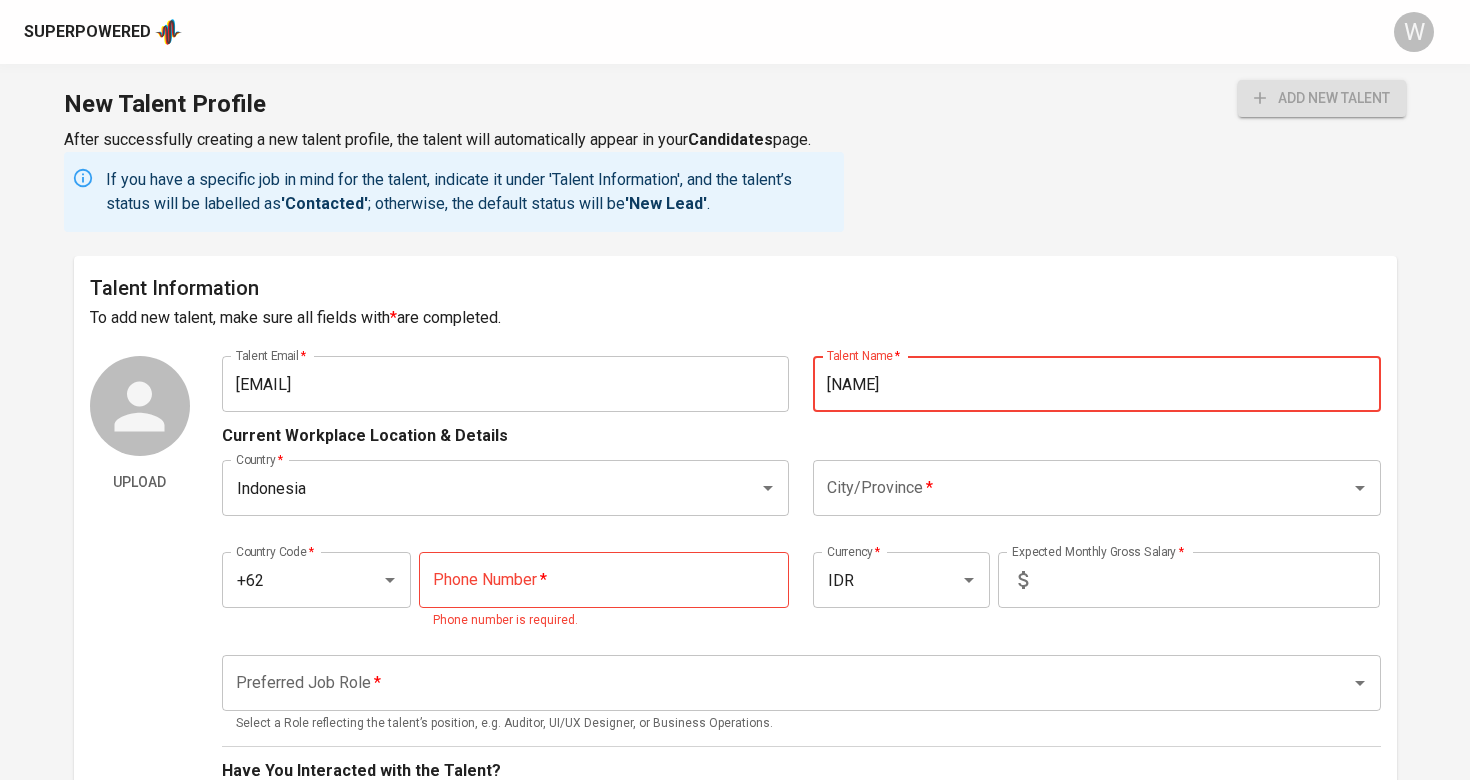 type on "[NAME]" 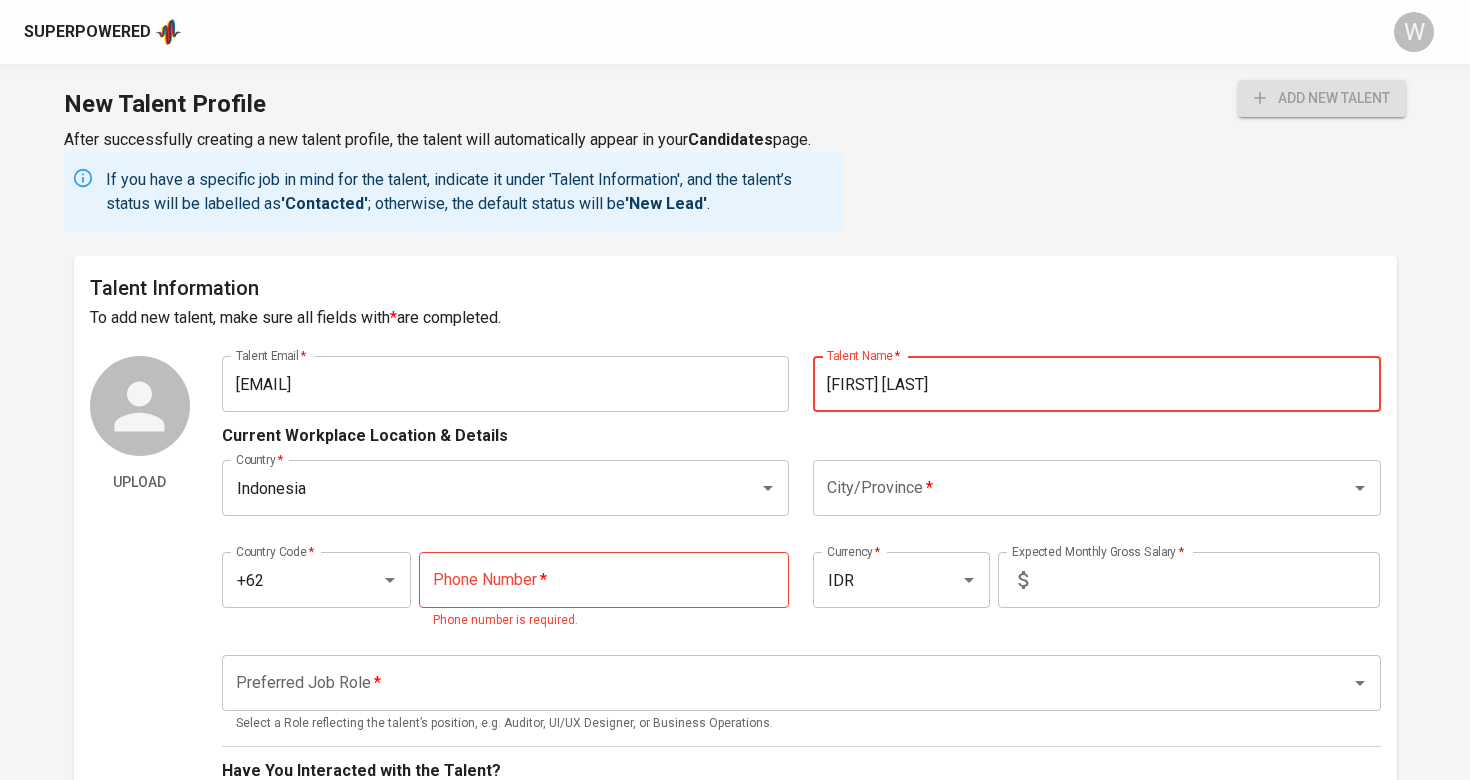 type on "[FIRST] [LAST]" 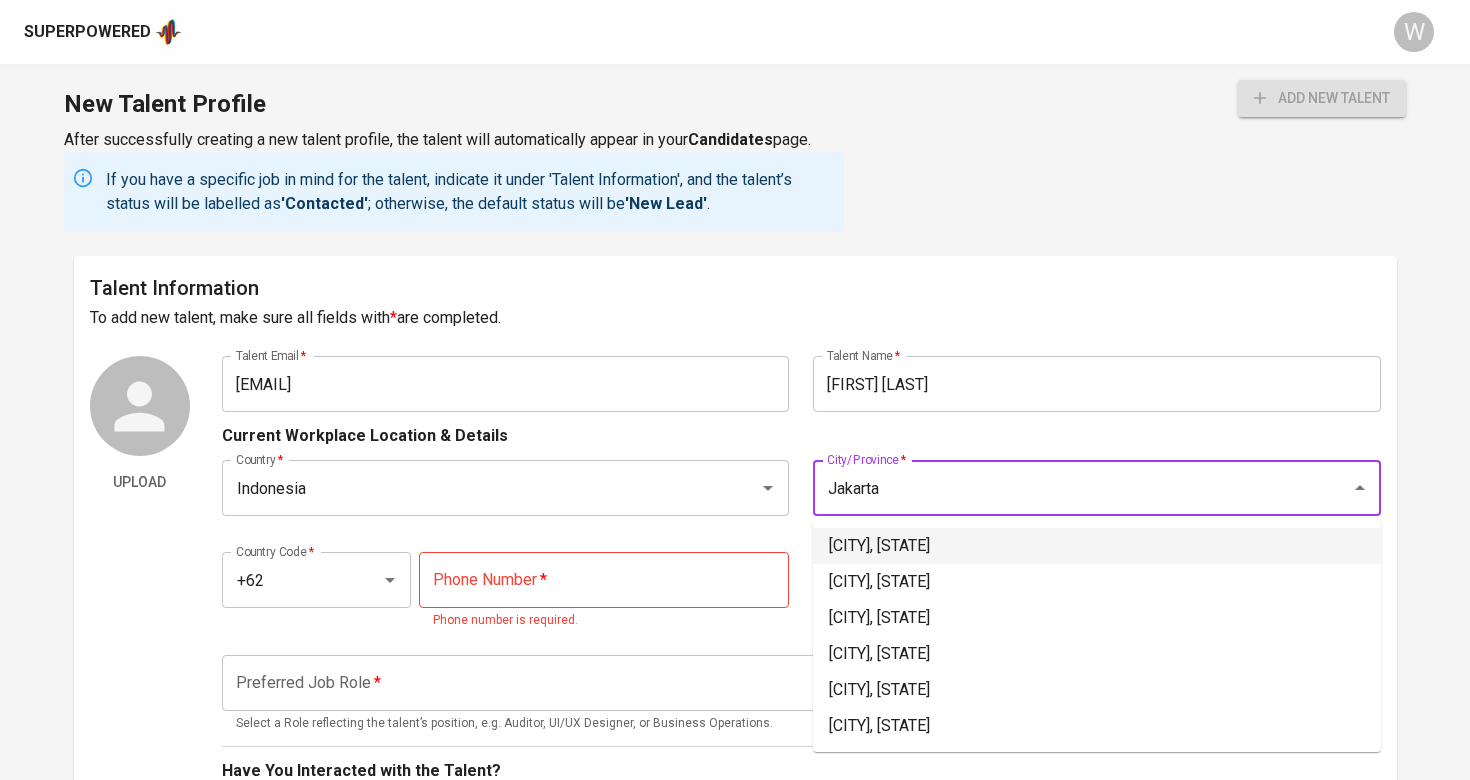 click on "Jakarta Selatan, DKI Jakarta" at bounding box center (1097, 546) 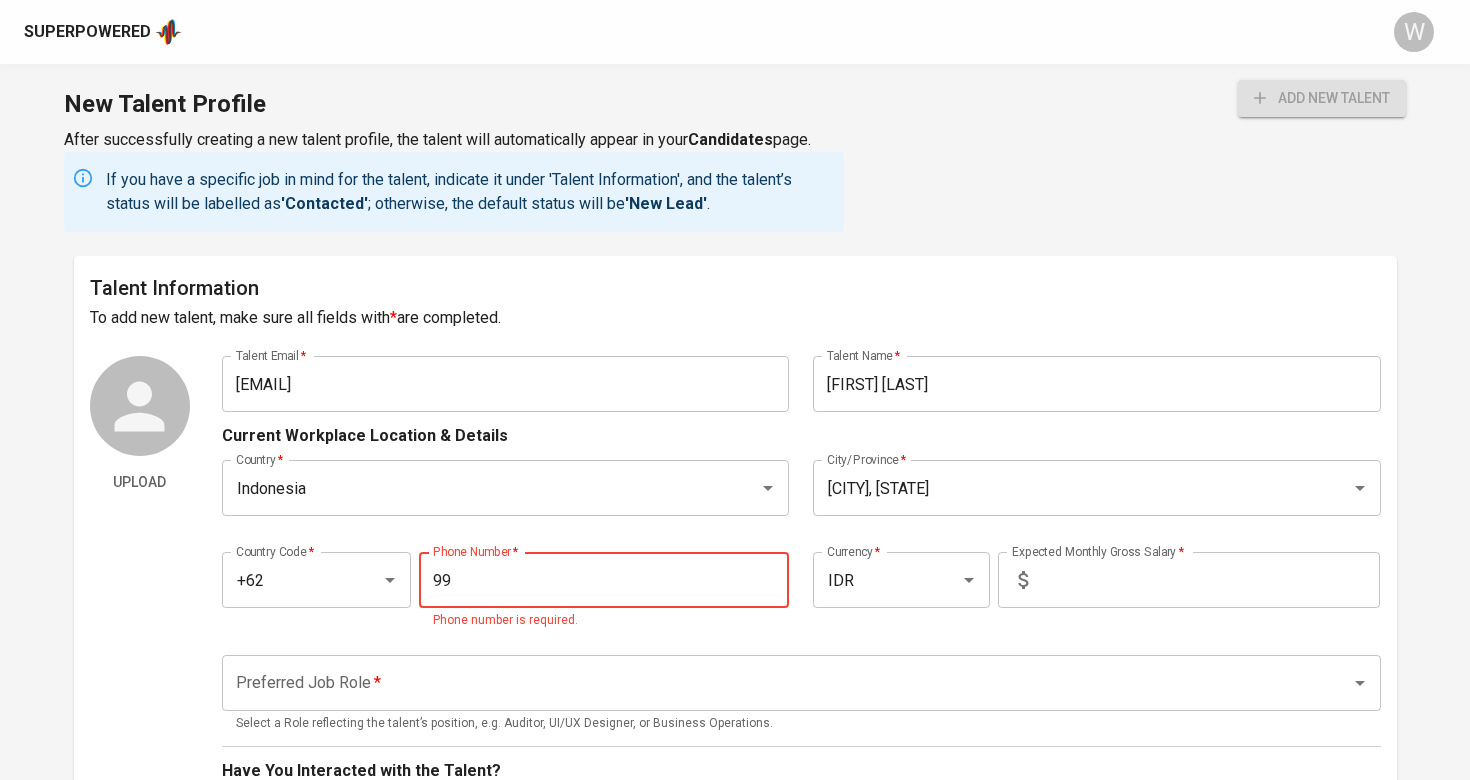 type on "9" 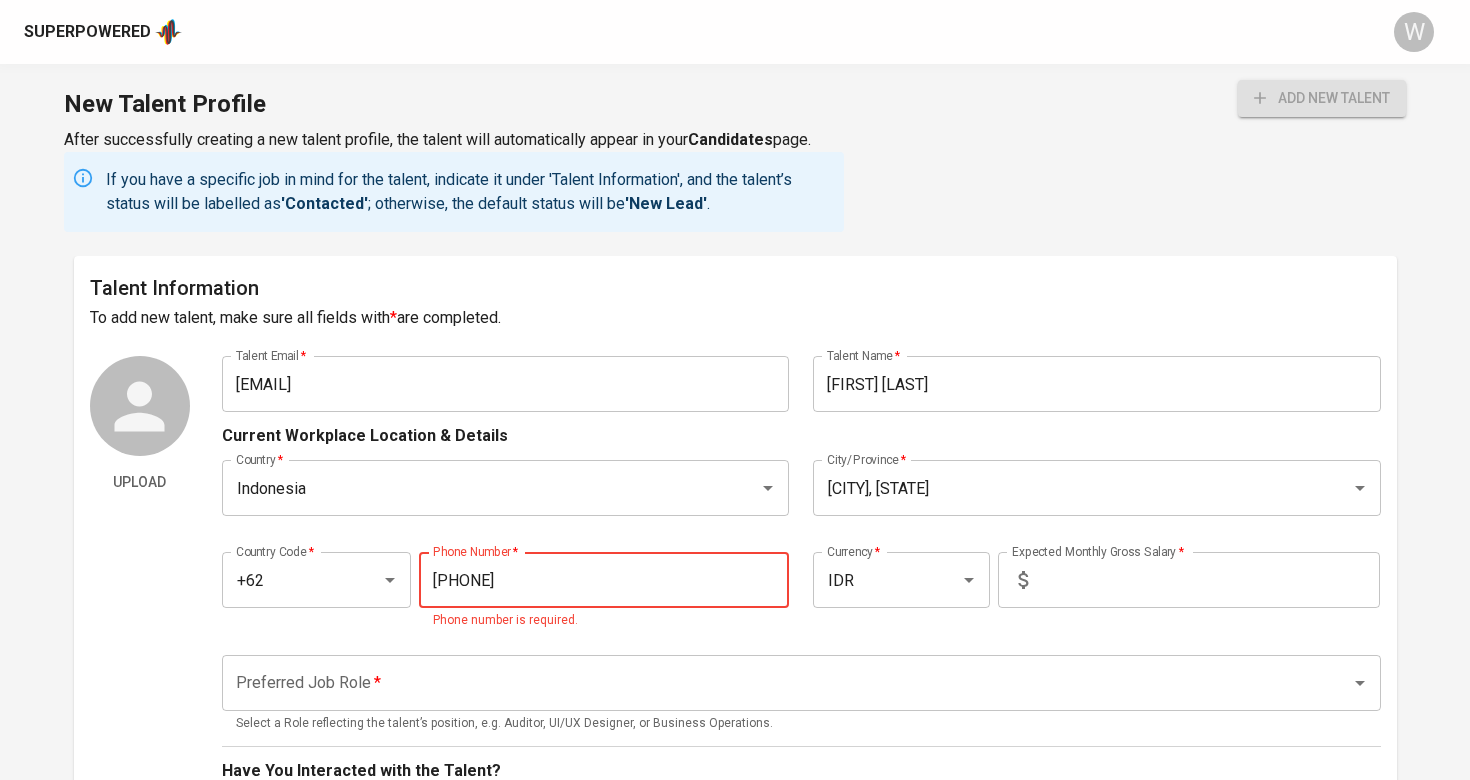 type on "888-888-888" 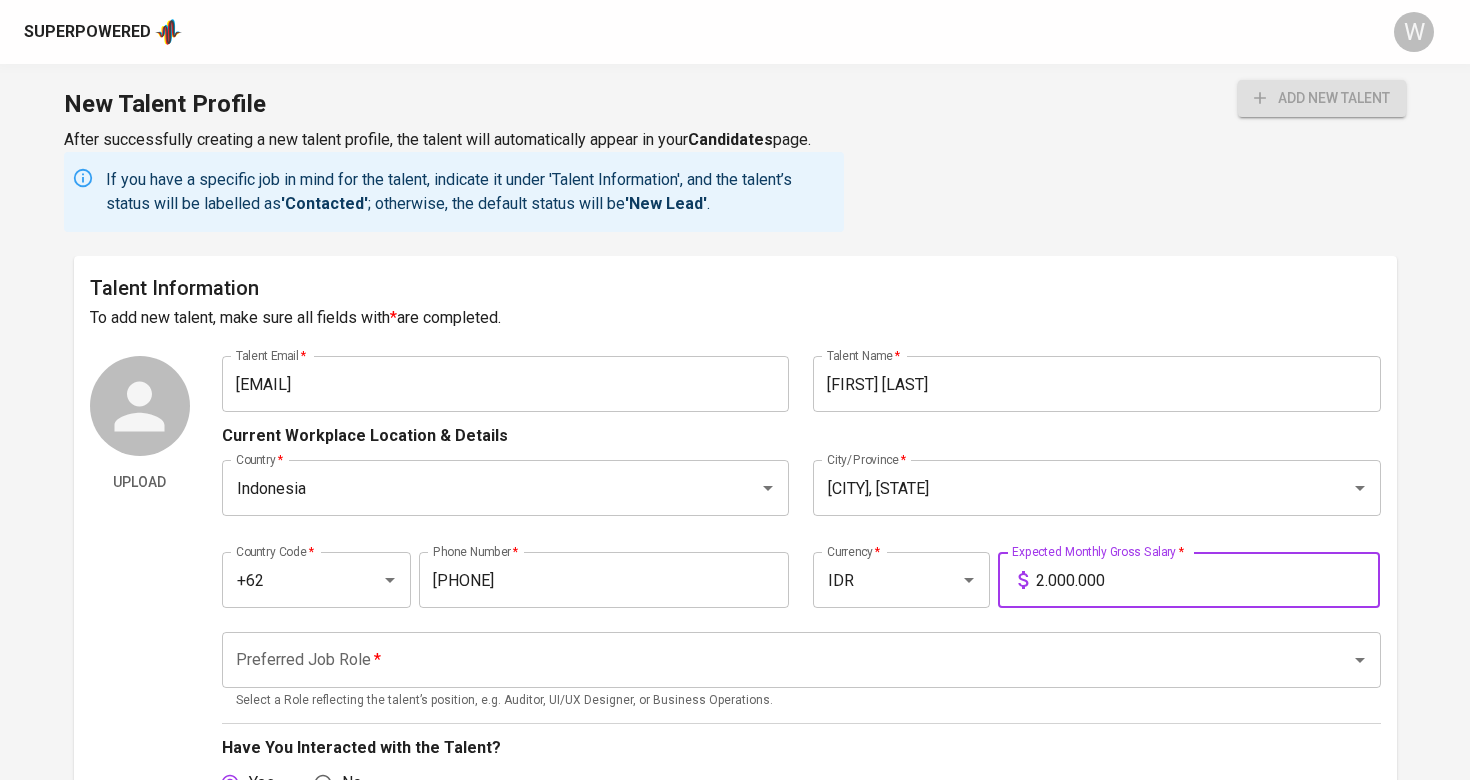 type on "20.000.000" 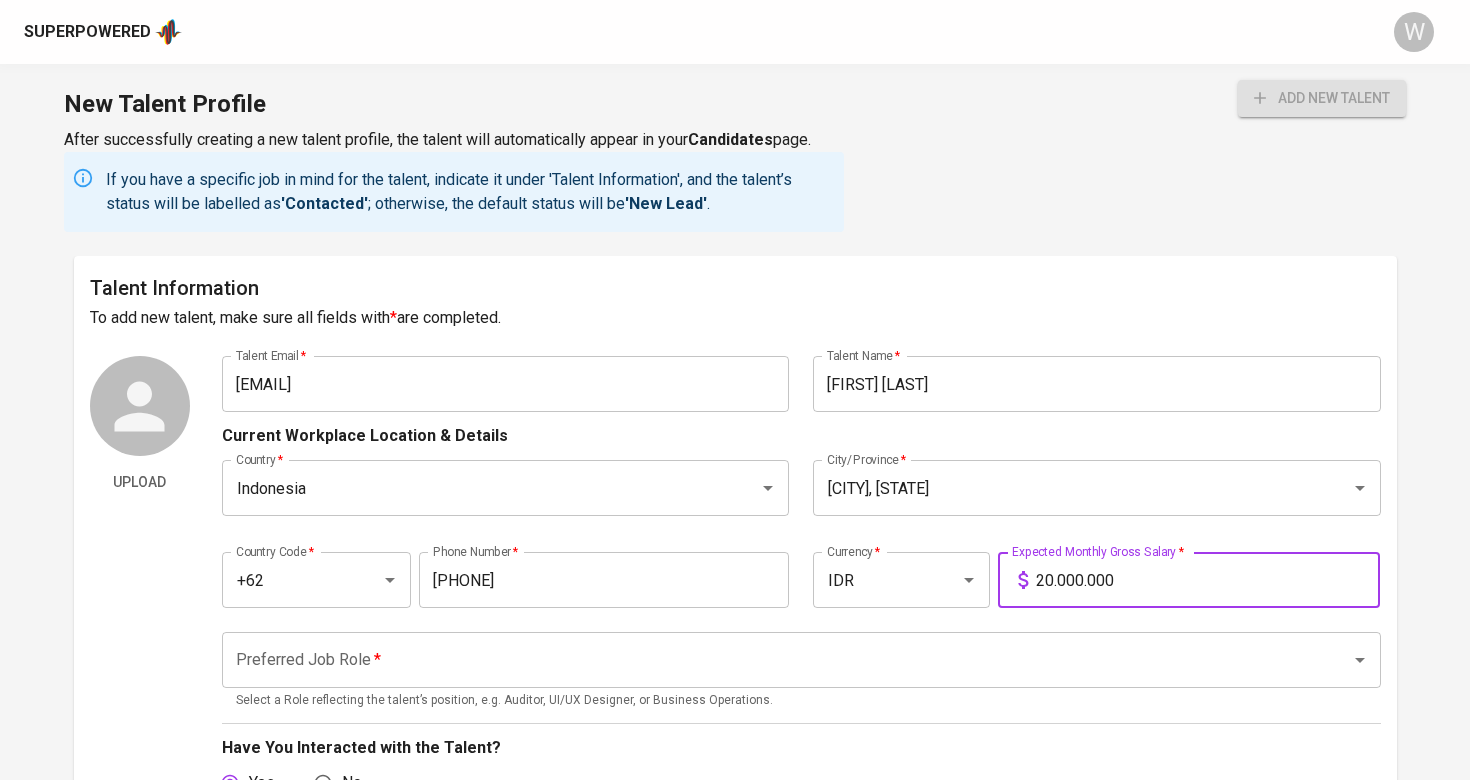 click on "Preferred Job Role  *" at bounding box center (801, 660) 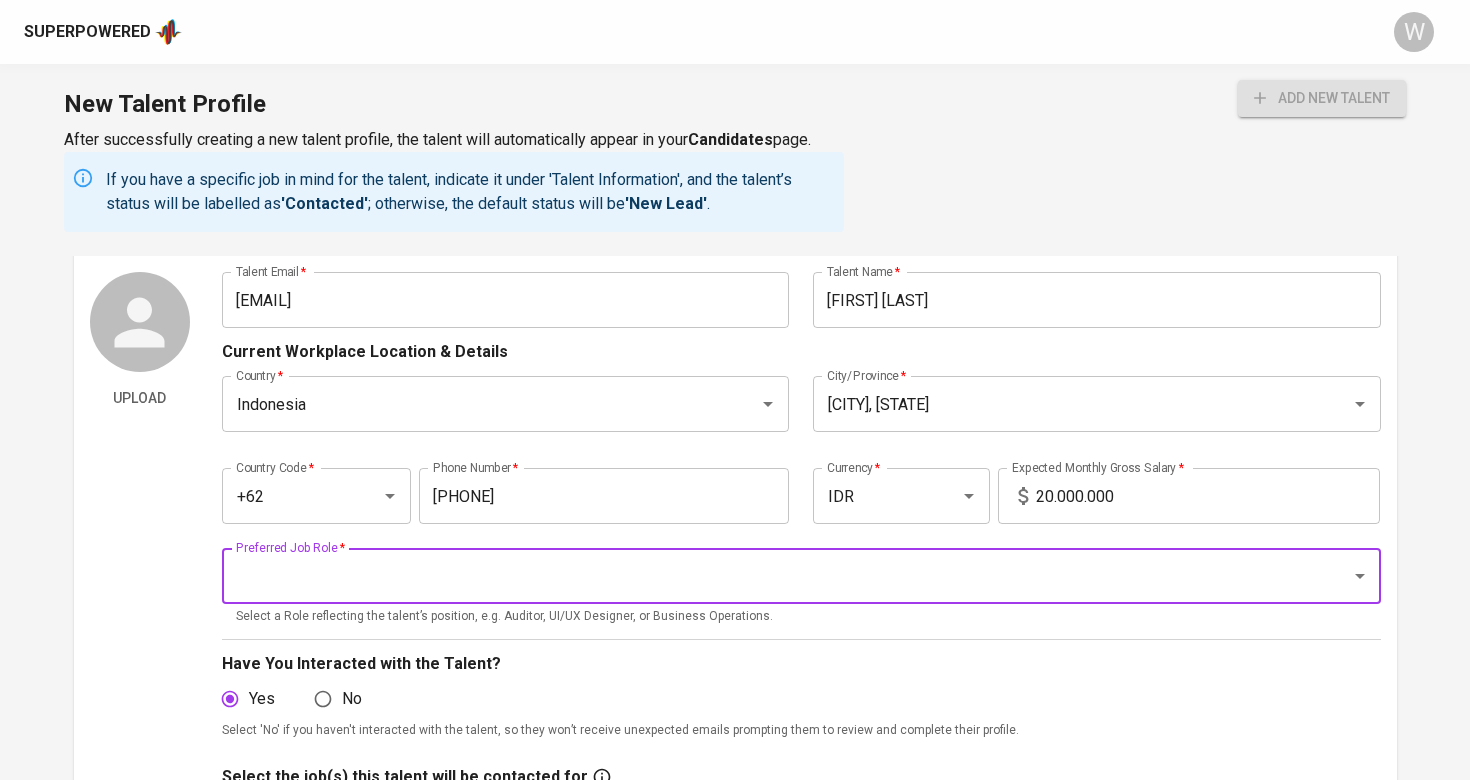 scroll, scrollTop: 91, scrollLeft: 0, axis: vertical 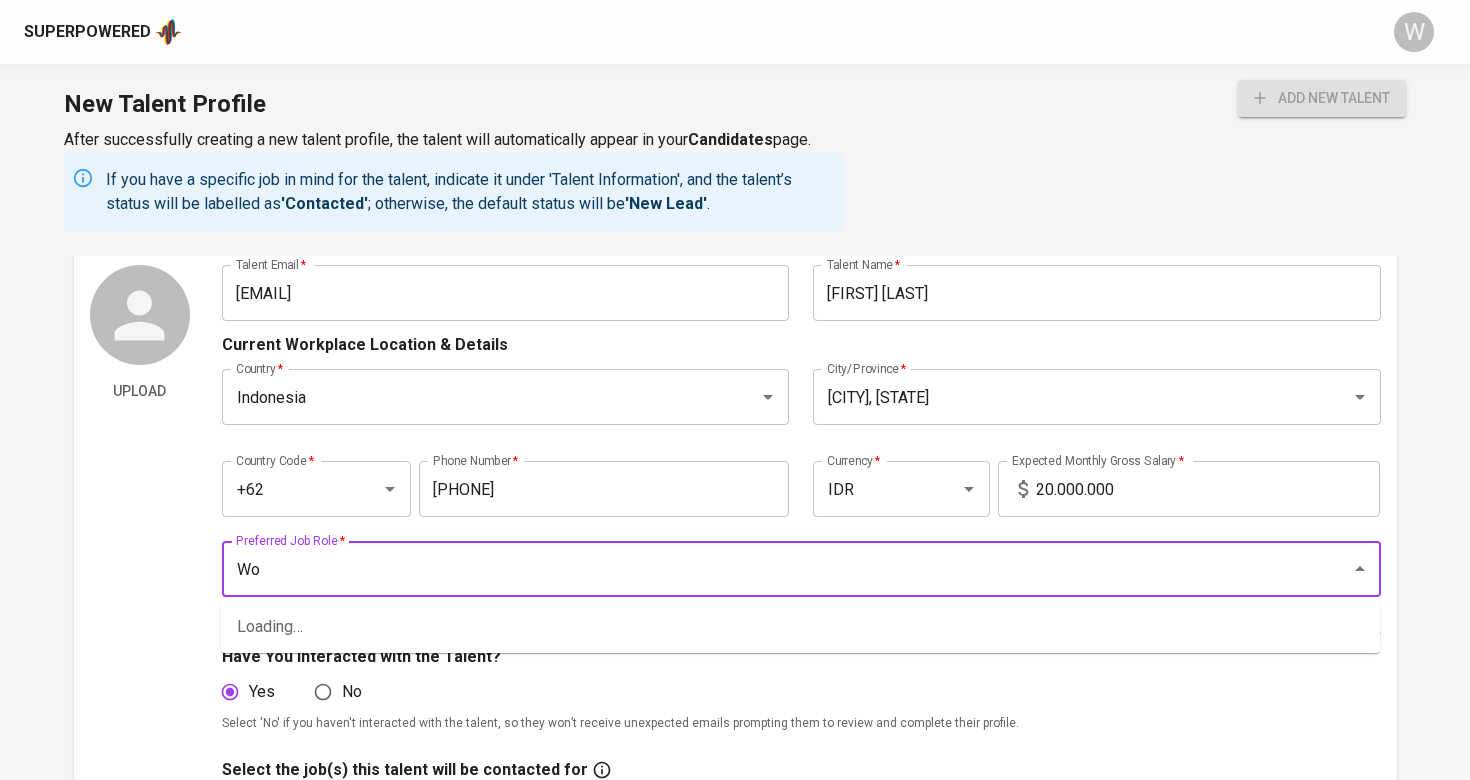 type on "W" 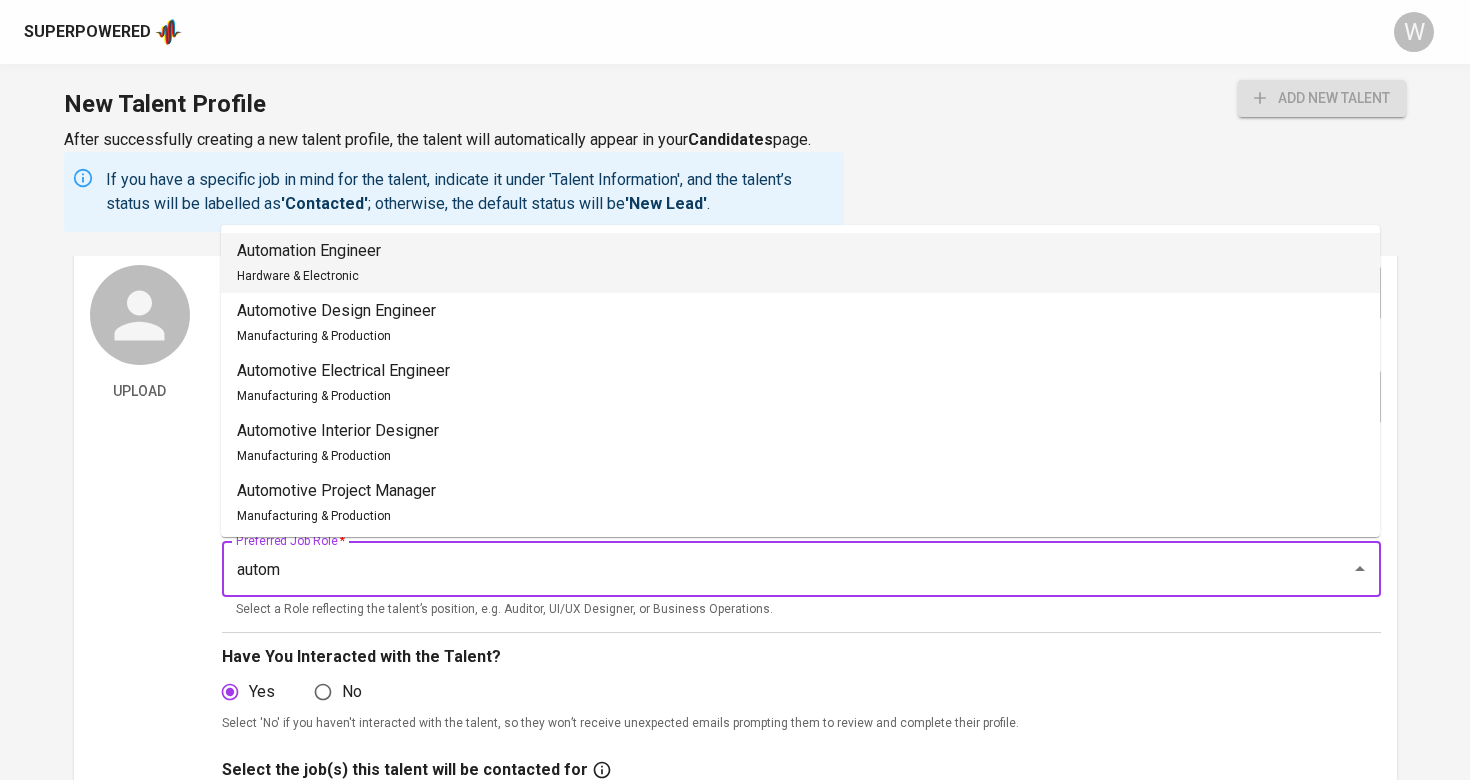 click on "Automation Engineer Hardware & Electronic" at bounding box center [800, 263] 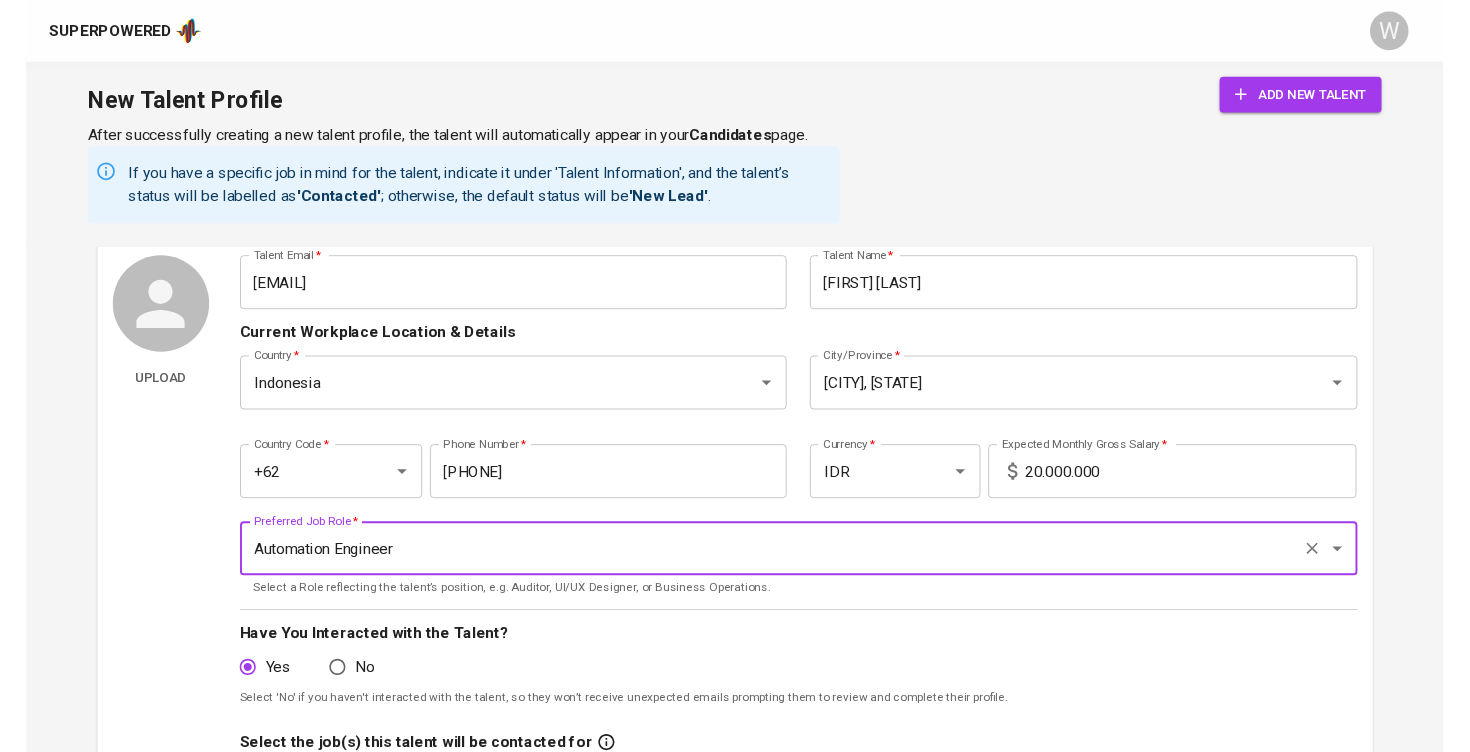 scroll, scrollTop: 502, scrollLeft: 0, axis: vertical 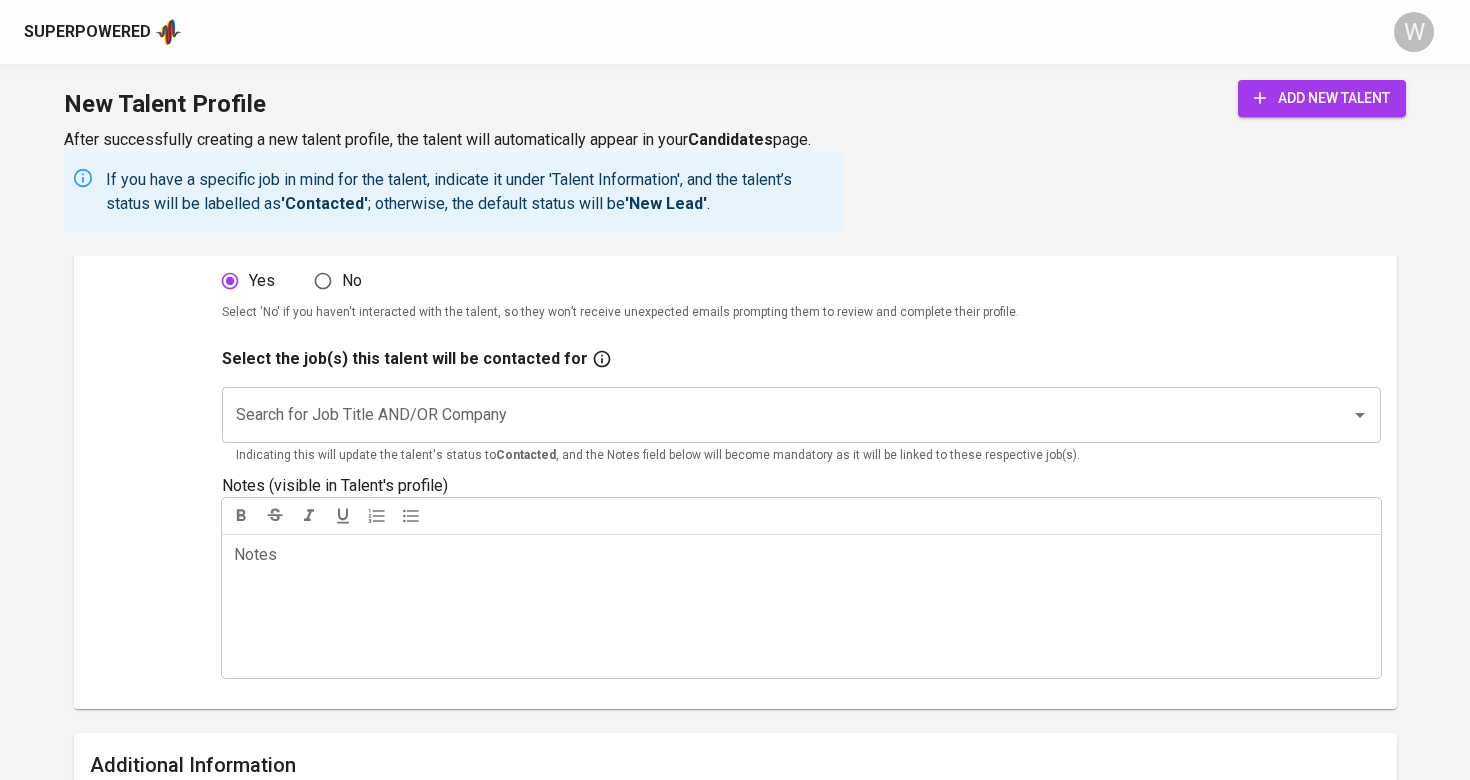 click on "Search for Job Title AND/OR Company" at bounding box center (773, 415) 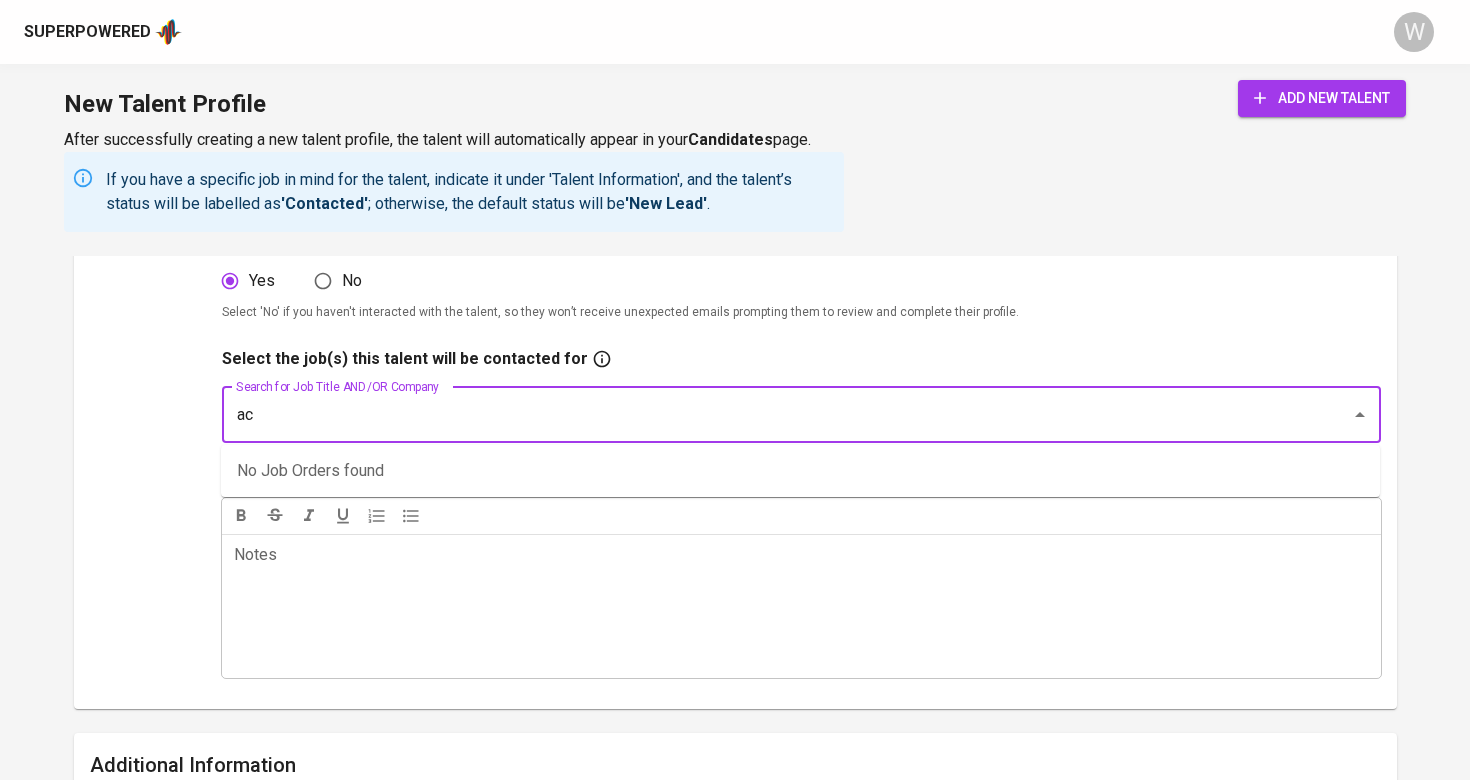 type on "a" 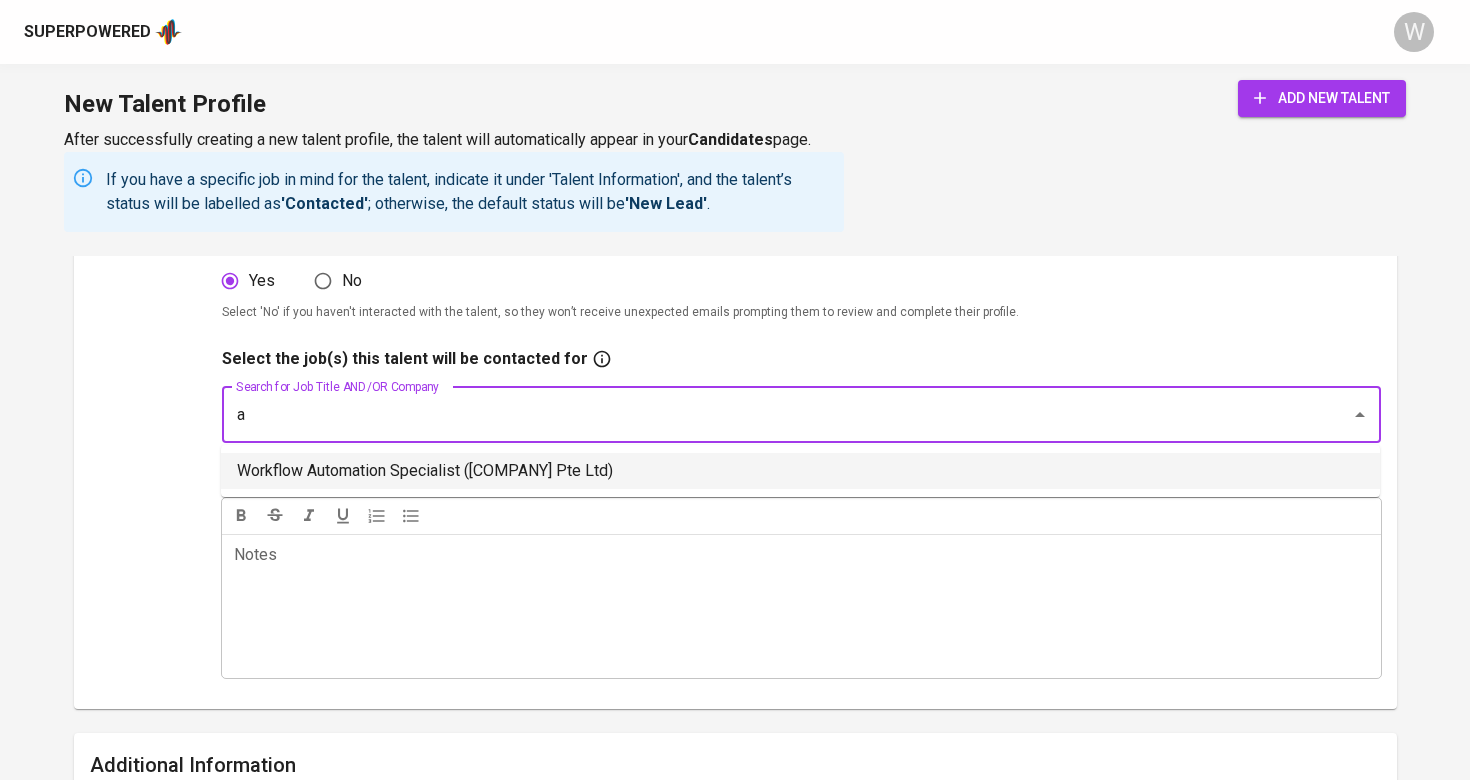 click on "Workflow Automation Specialist (Academia Pte Ltd)" at bounding box center [800, 471] 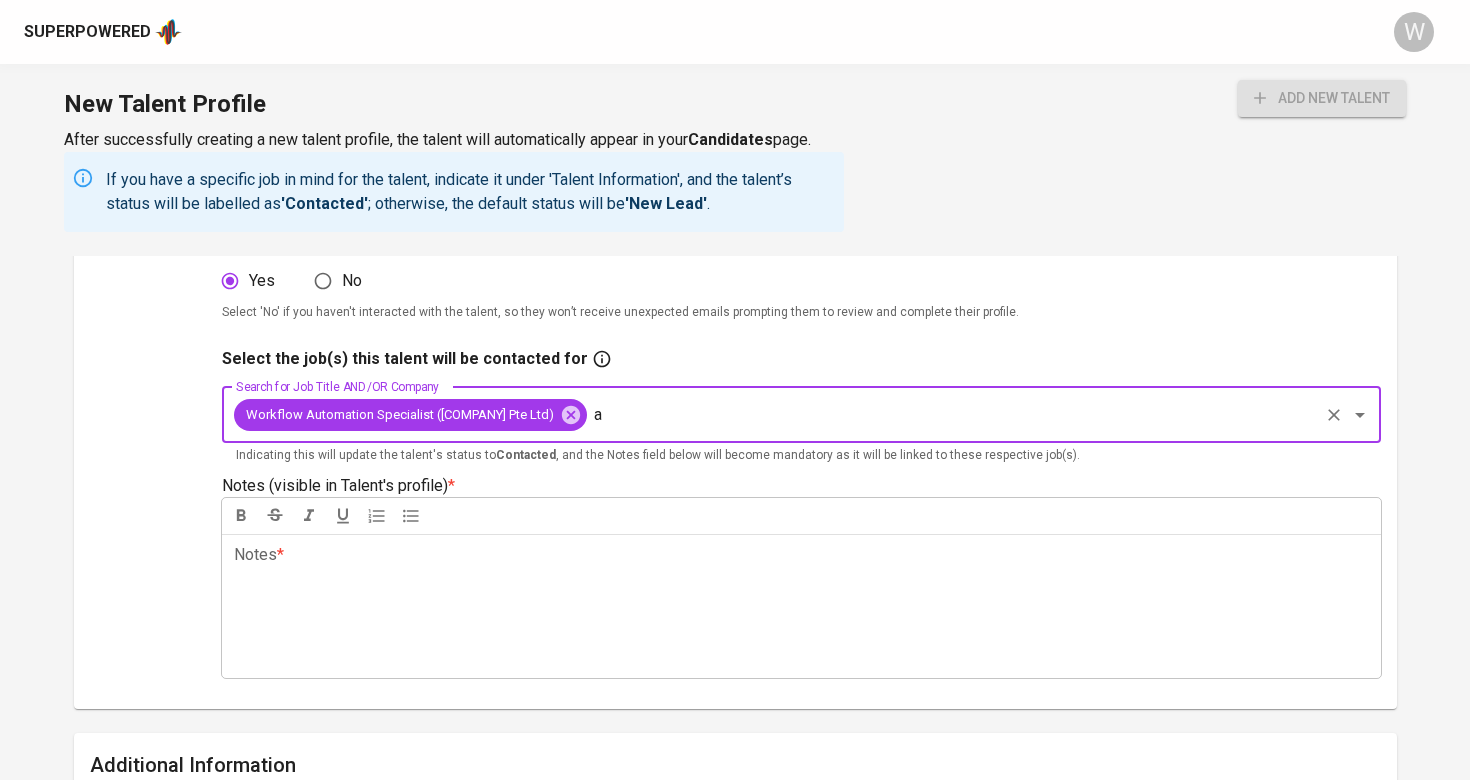 type 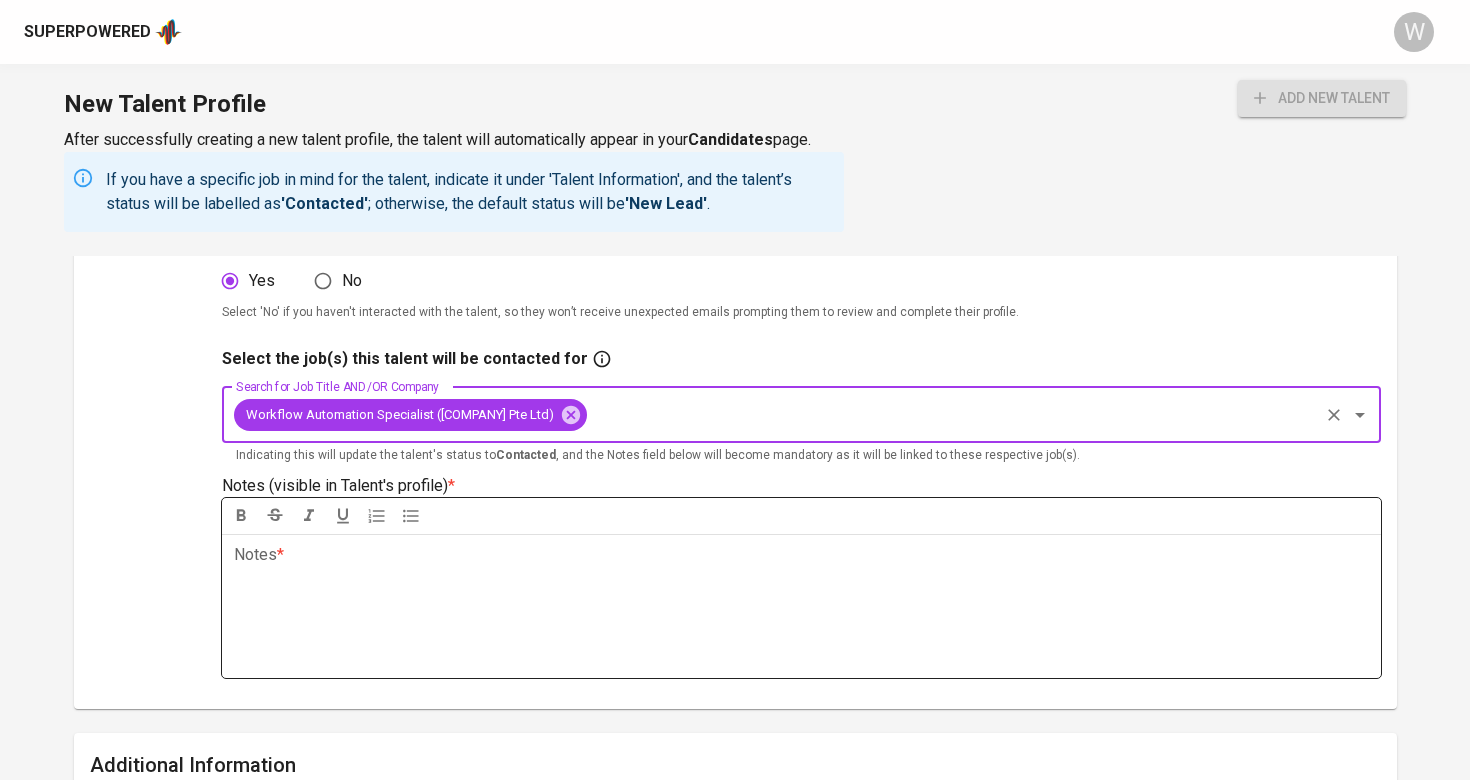 click on "Notes  * ﻿" at bounding box center [801, 606] 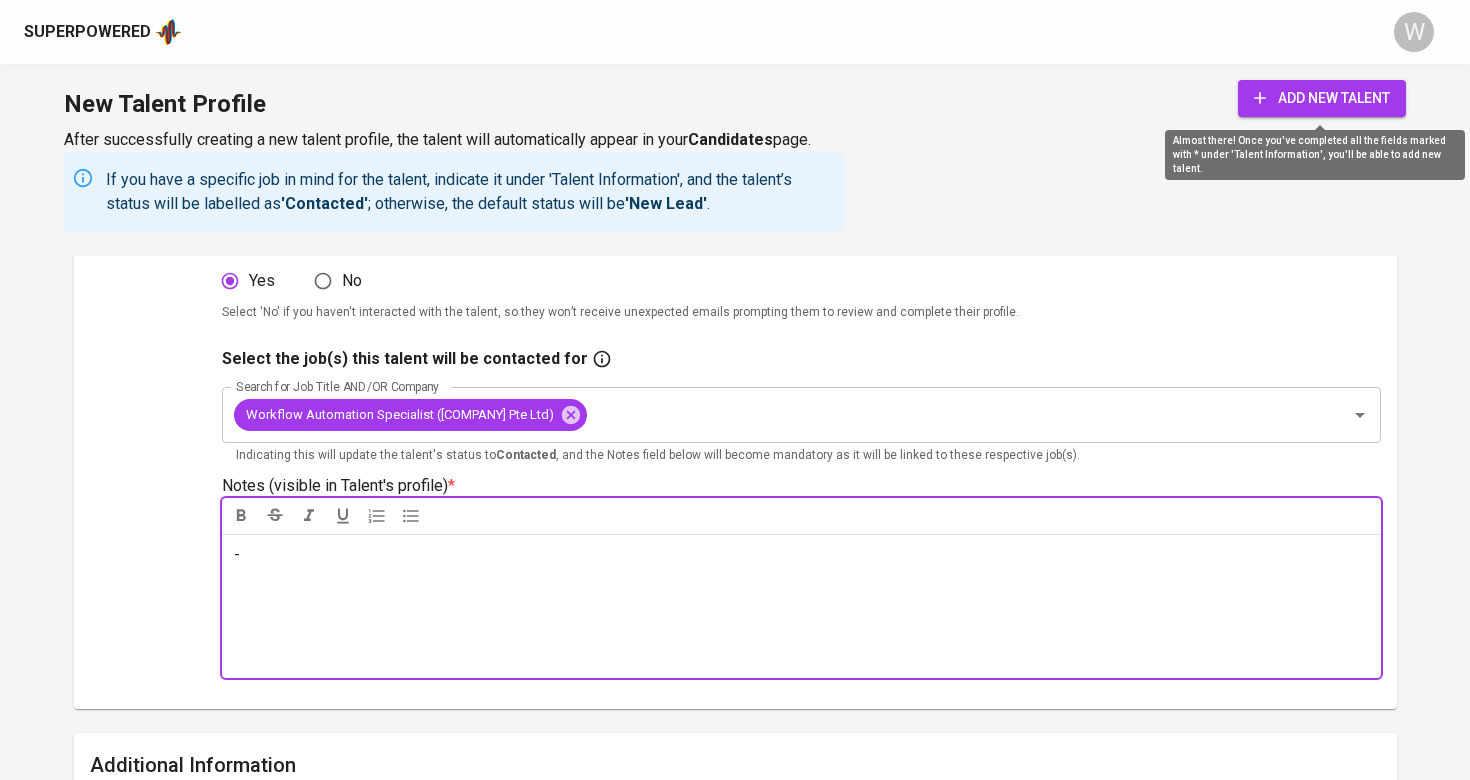 click on "add new talent" at bounding box center [1322, 98] 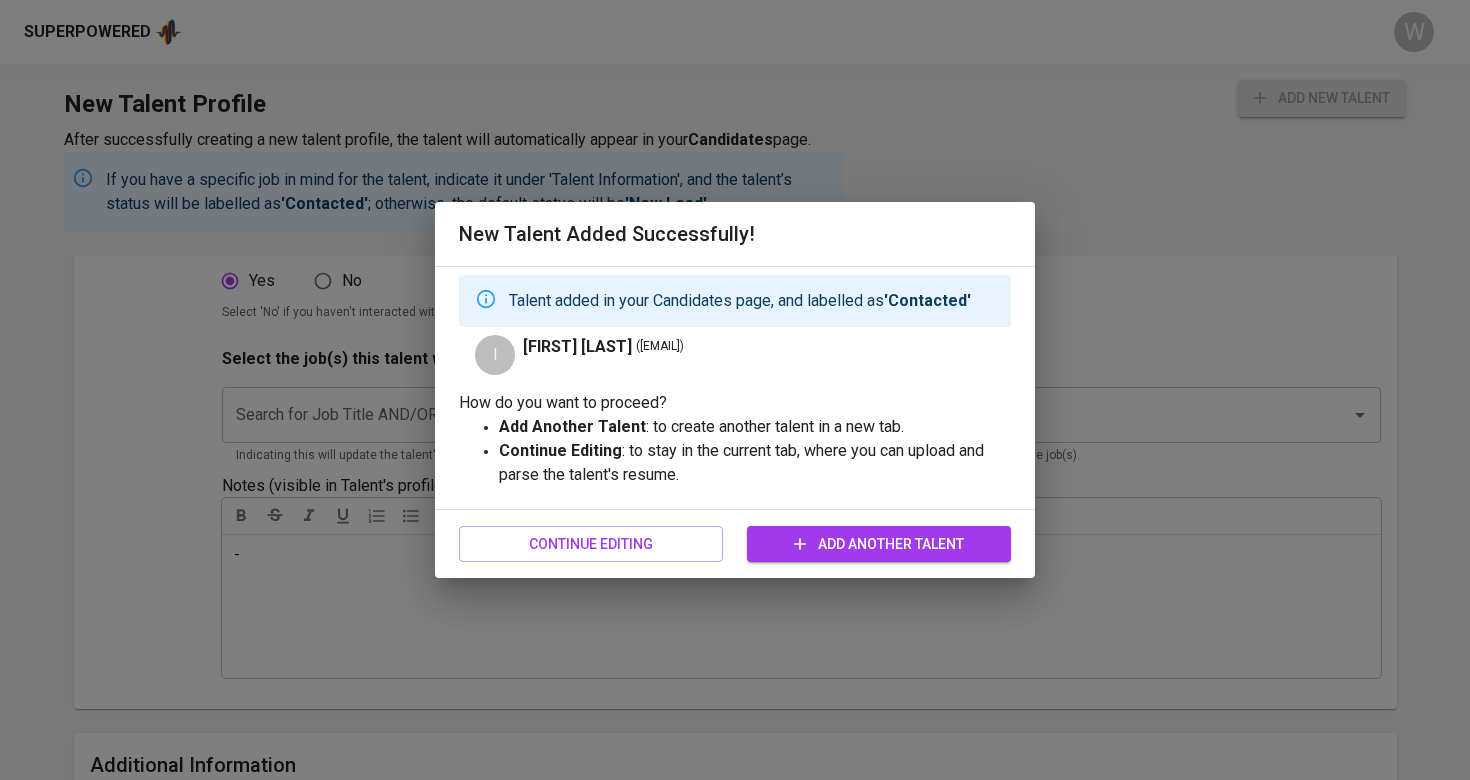 click on "Add Another Talent" at bounding box center [879, 544] 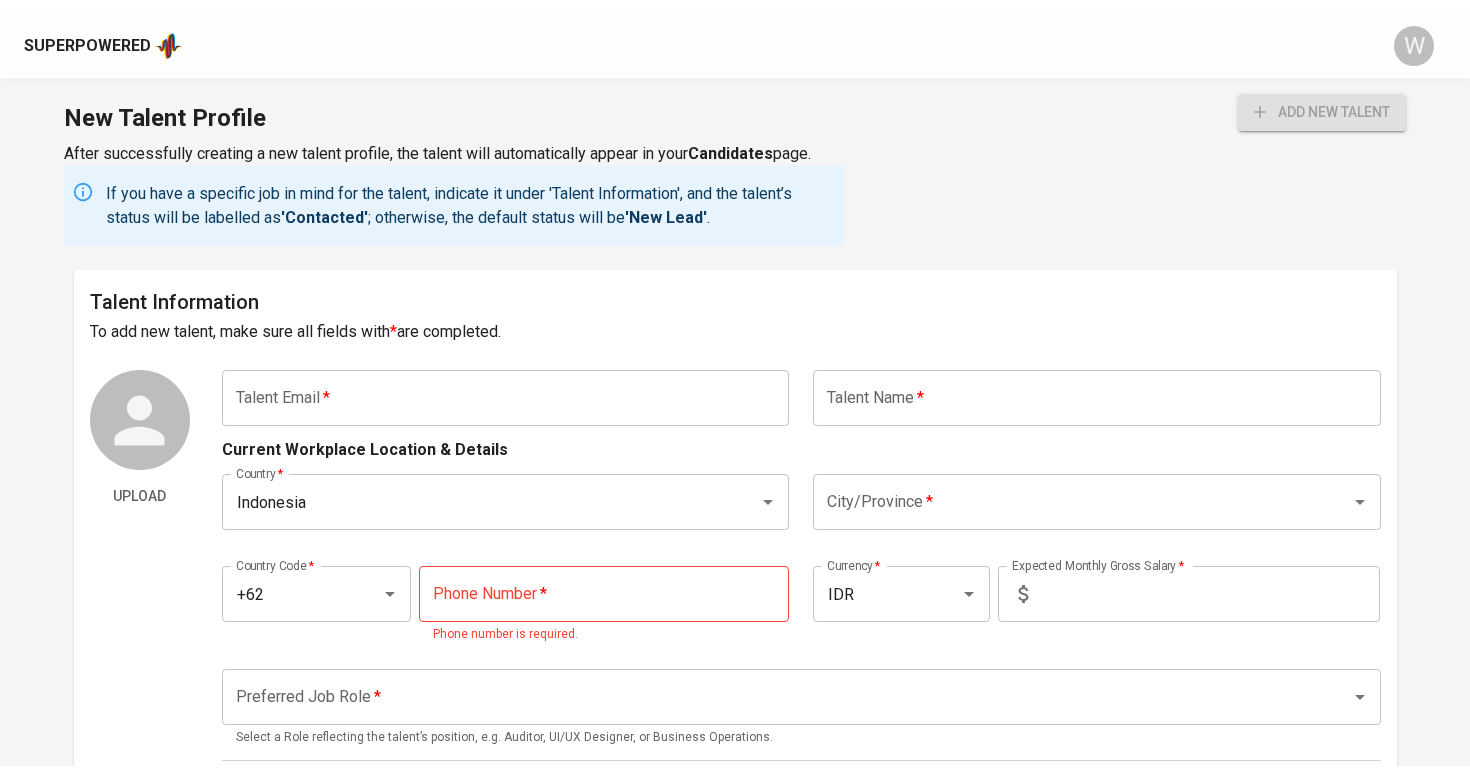 scroll, scrollTop: 0, scrollLeft: 0, axis: both 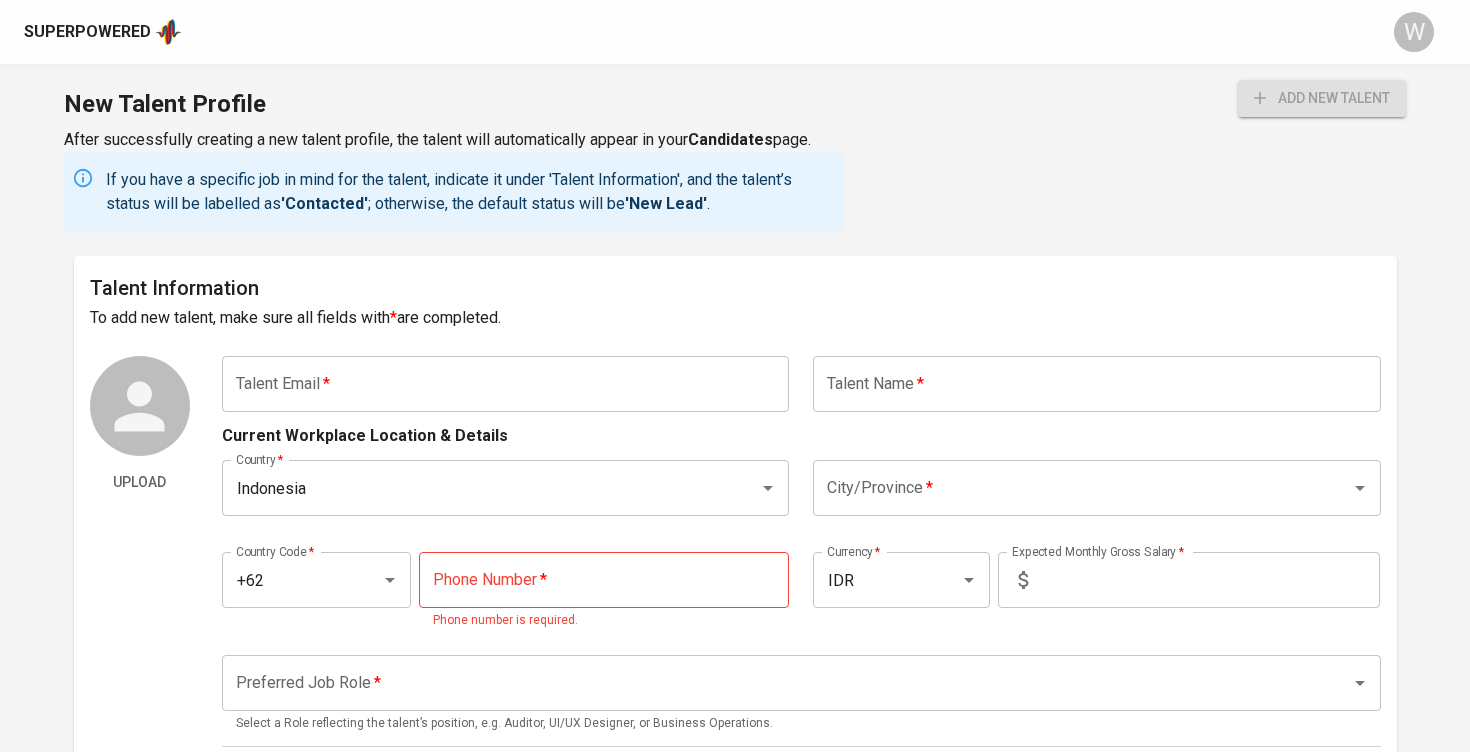 click on "Superpowered" at bounding box center (87, 32) 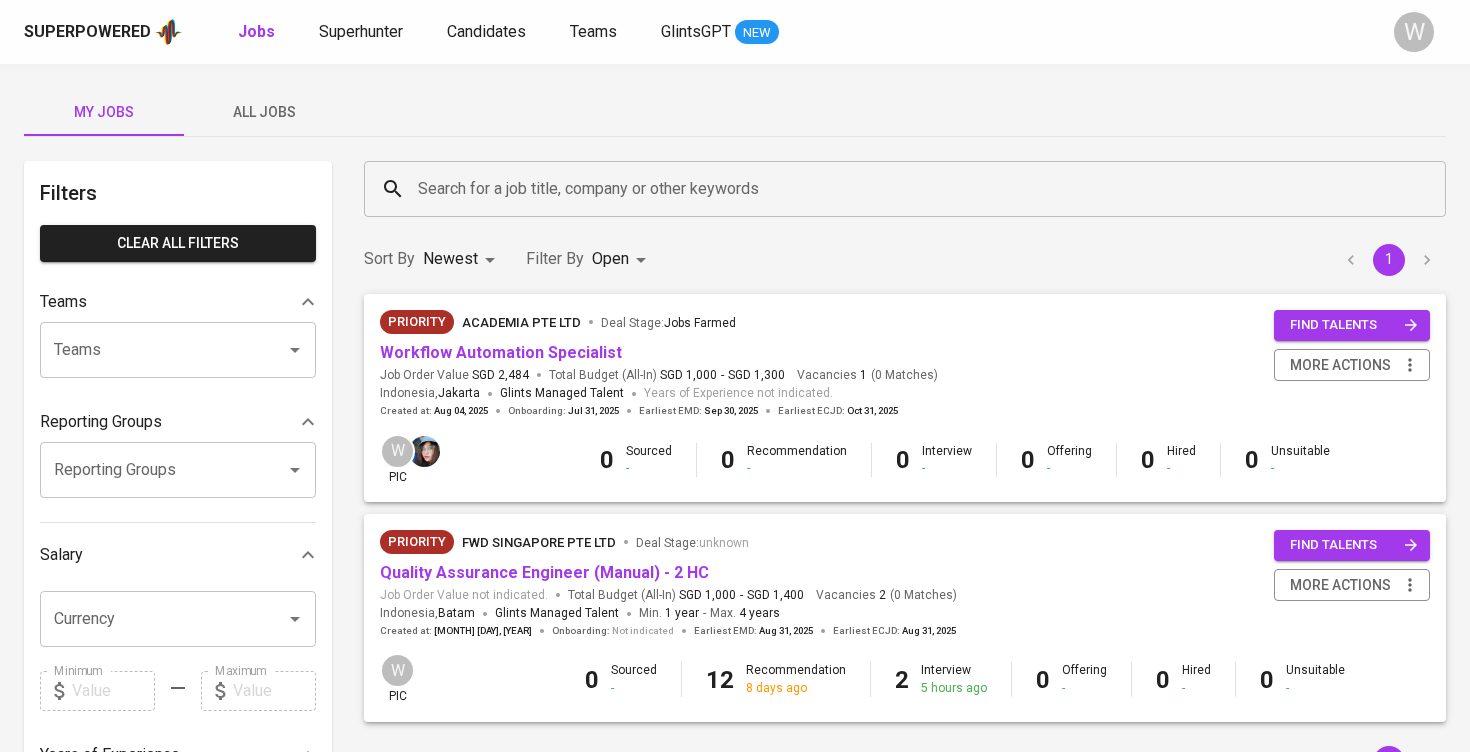 click on "Superpowered Jobs   Superhunter   Candidates   Teams   GlintsGPT   NEW W" at bounding box center (735, 32) 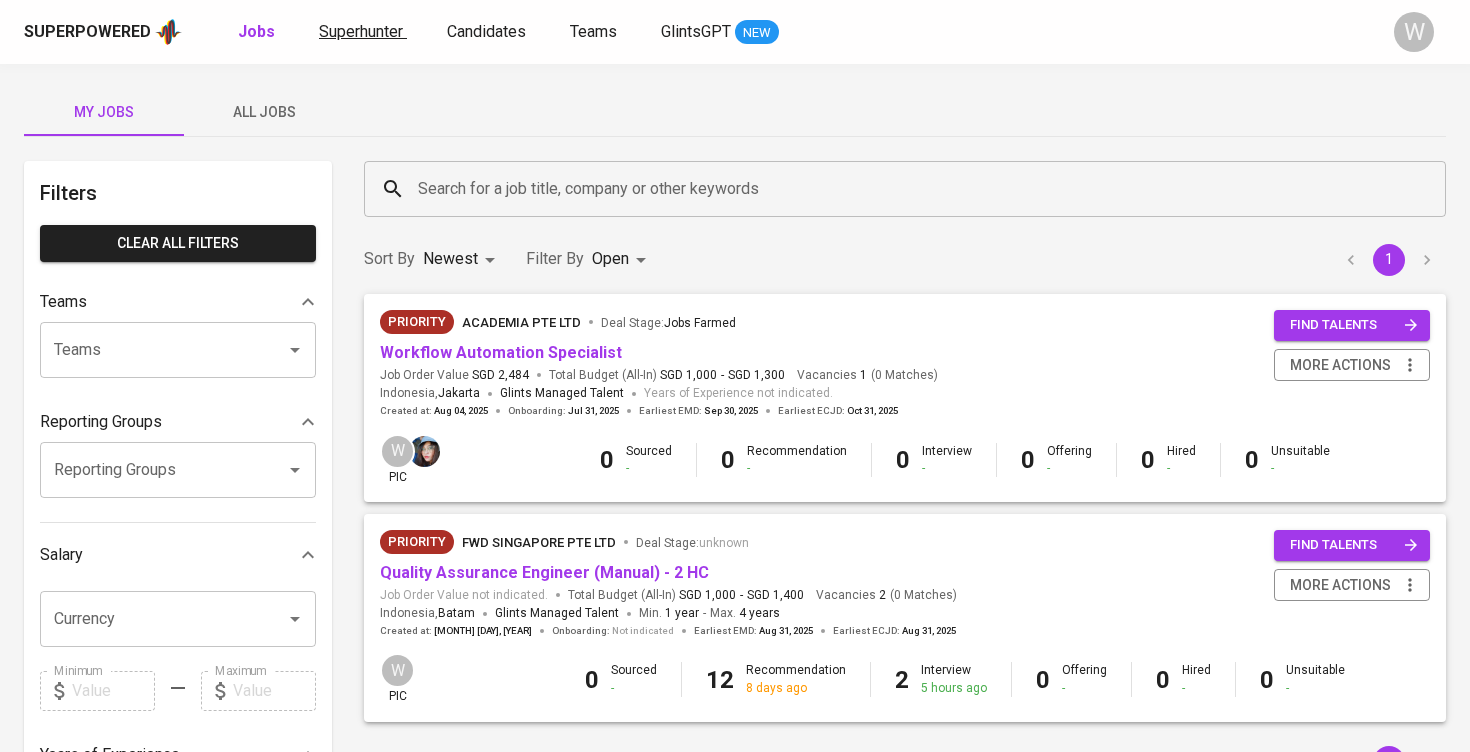 click on "Superhunter" at bounding box center [361, 31] 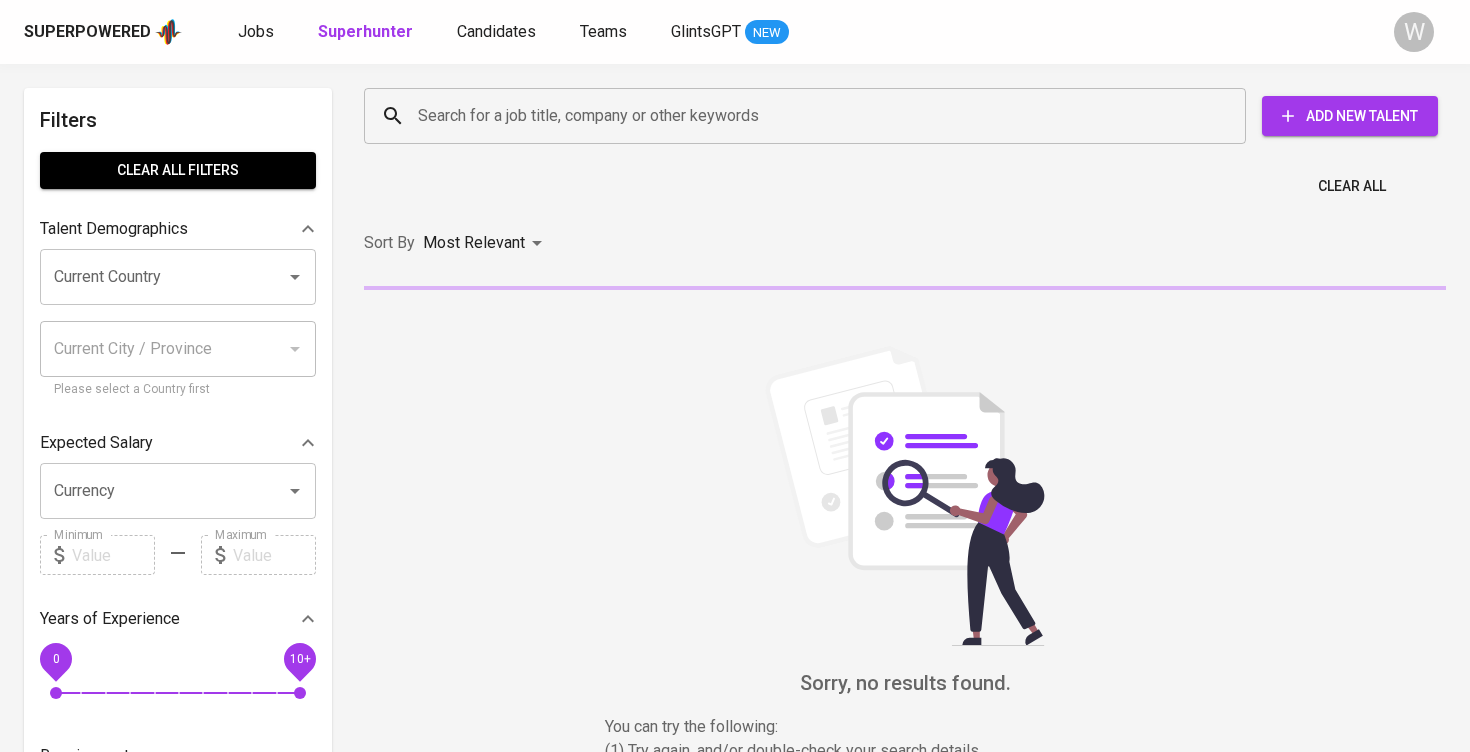 click on "Search for a job title, company or other keywords Search for a job title, company or other keywords Add New Talent" at bounding box center (901, 116) 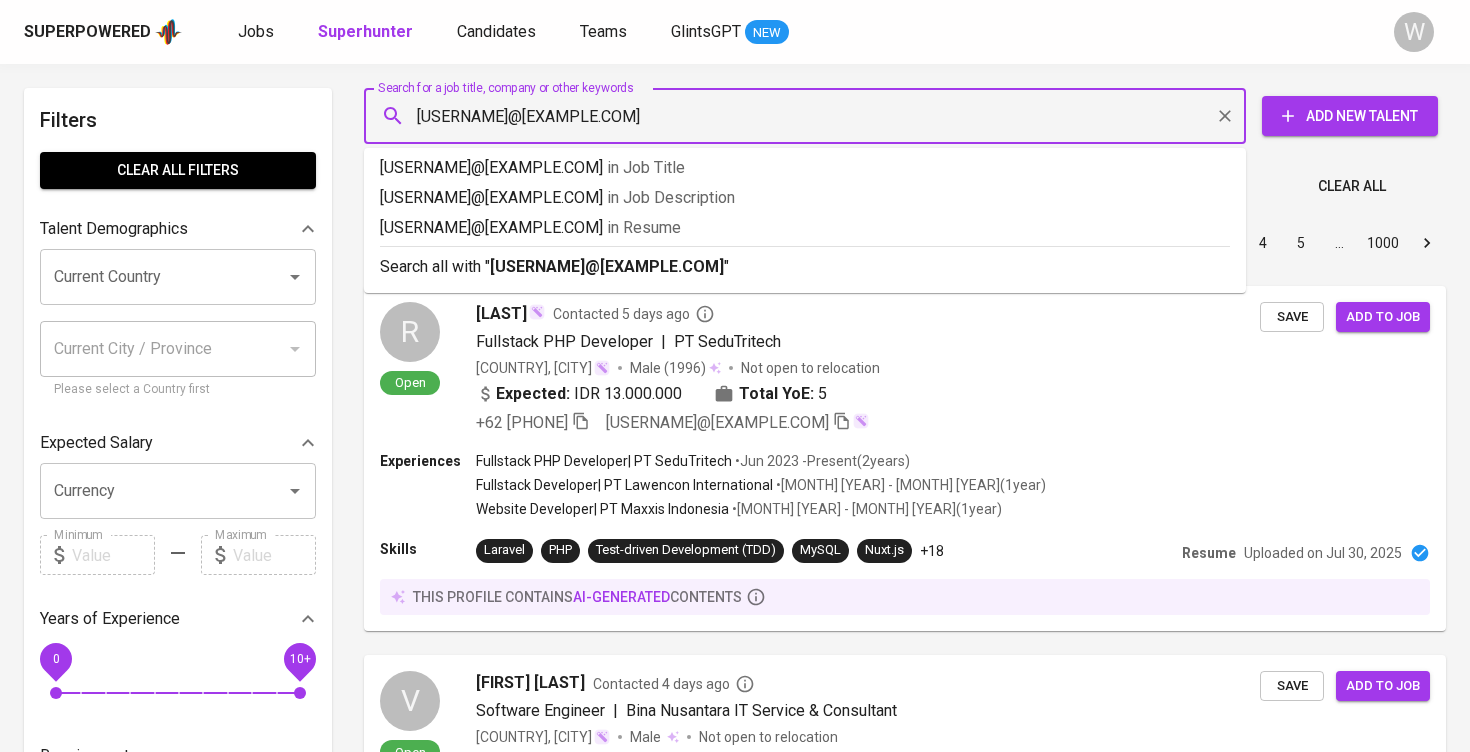 type on "[USERNAME]@[EXAMPLE.COM]" 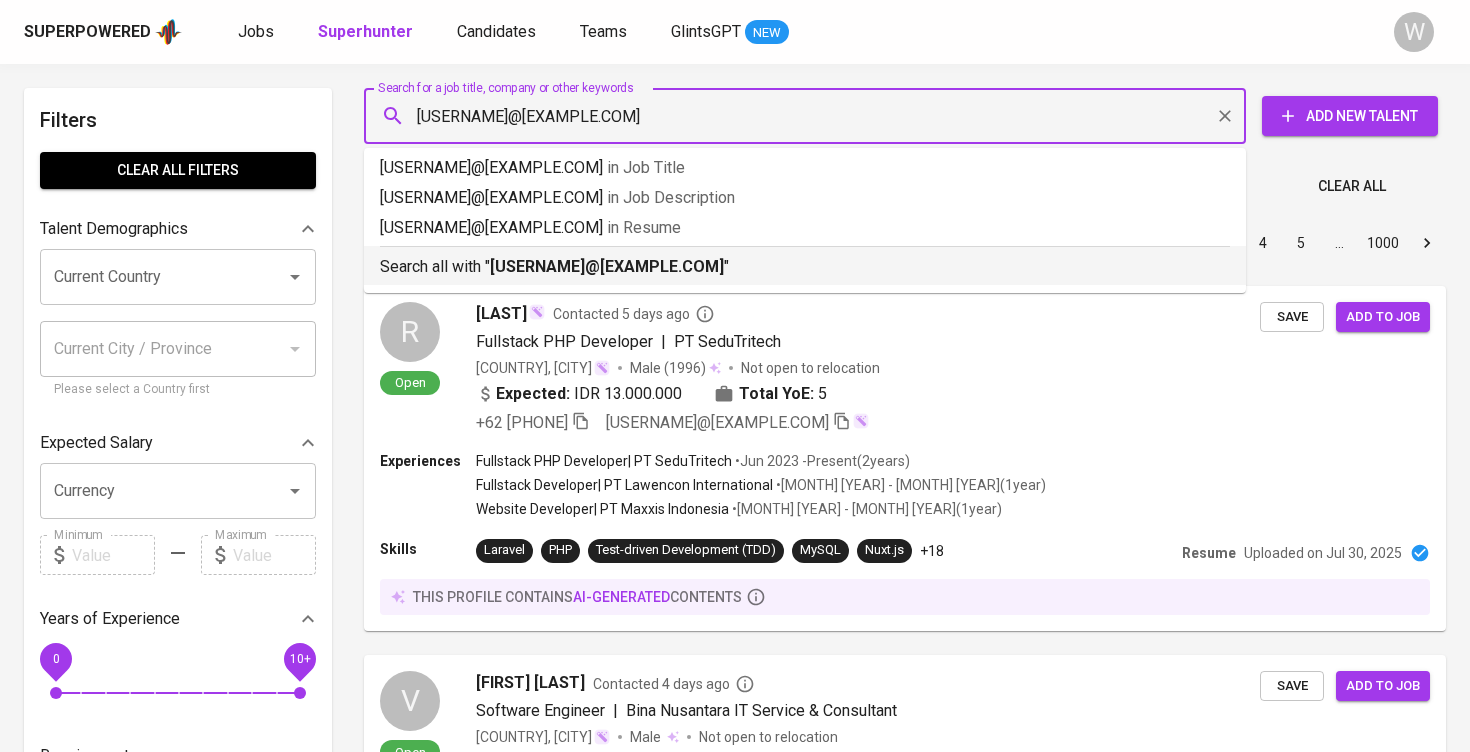 click on "[USERNAME]@[EXAMPLE.COM]" at bounding box center [607, 266] 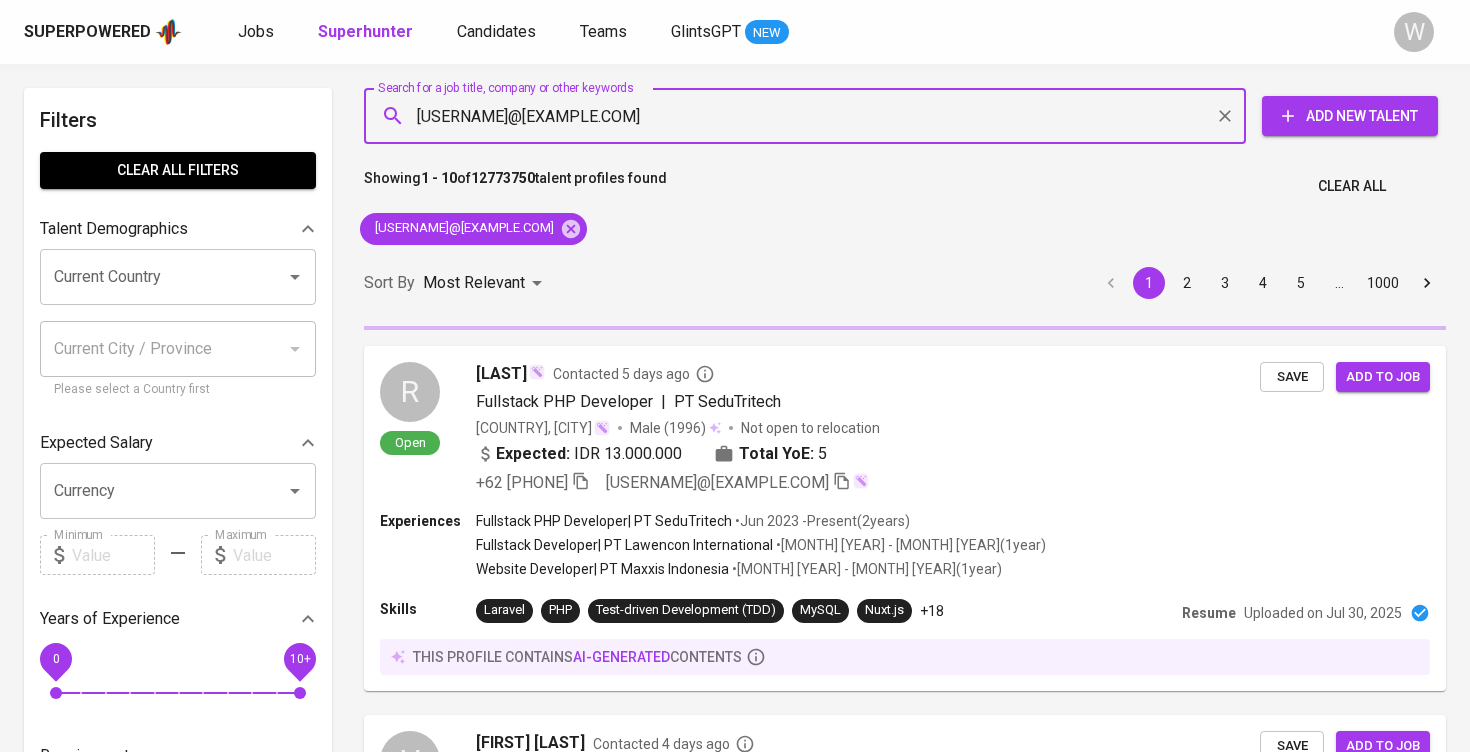 type 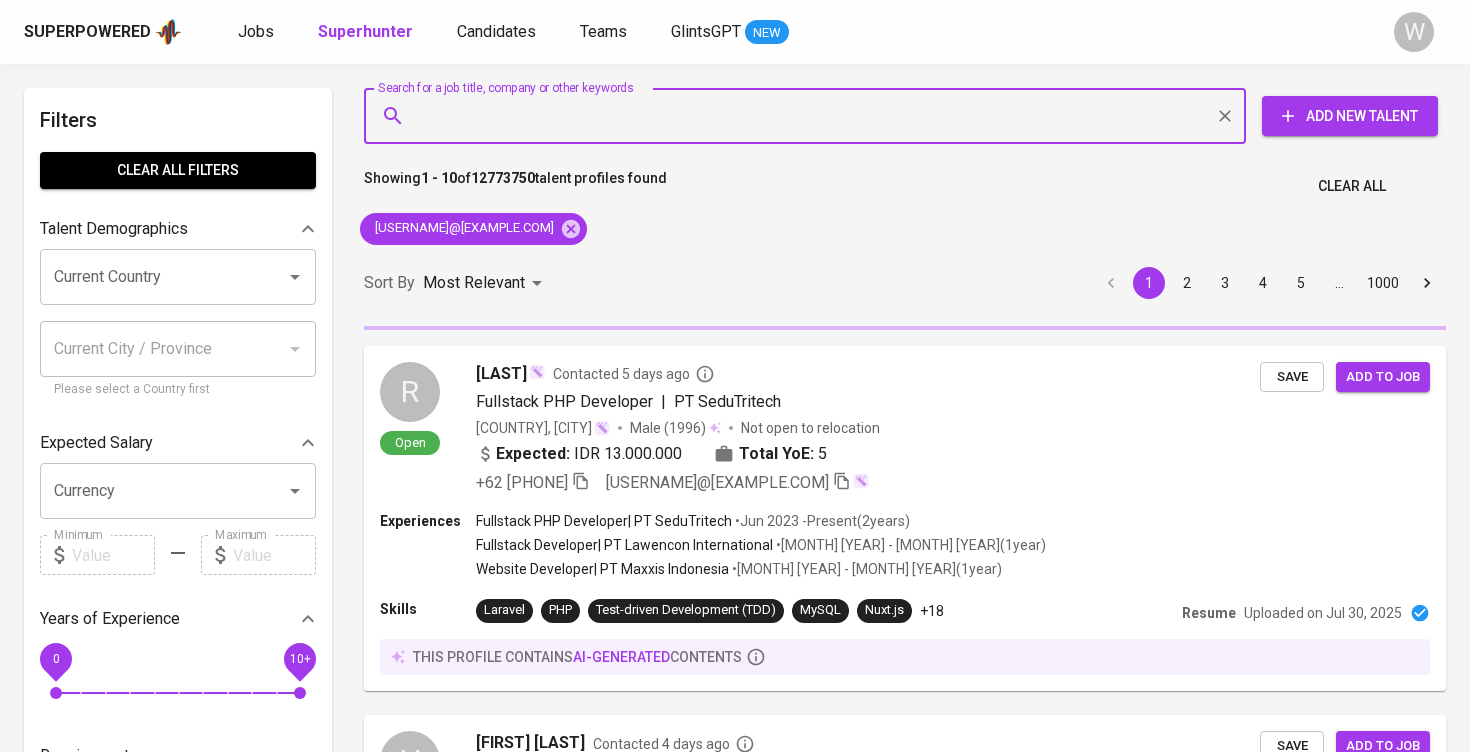 click on "Sort By Most Relevant MOST_RELEVANT 1 2 3 4 5 … 1000" at bounding box center [905, 283] 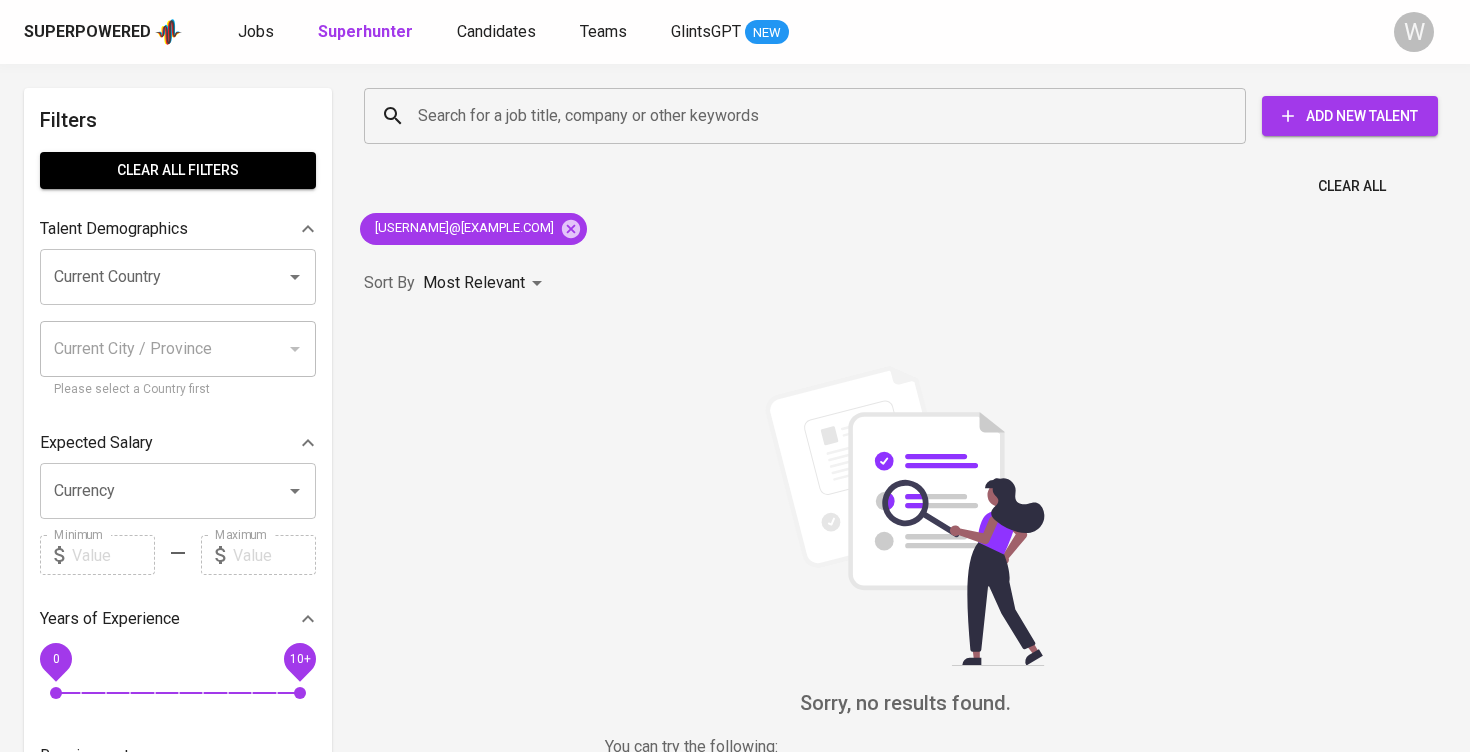 click on "Sort By Most Relevant MOST_RELEVANT" at bounding box center [905, 283] 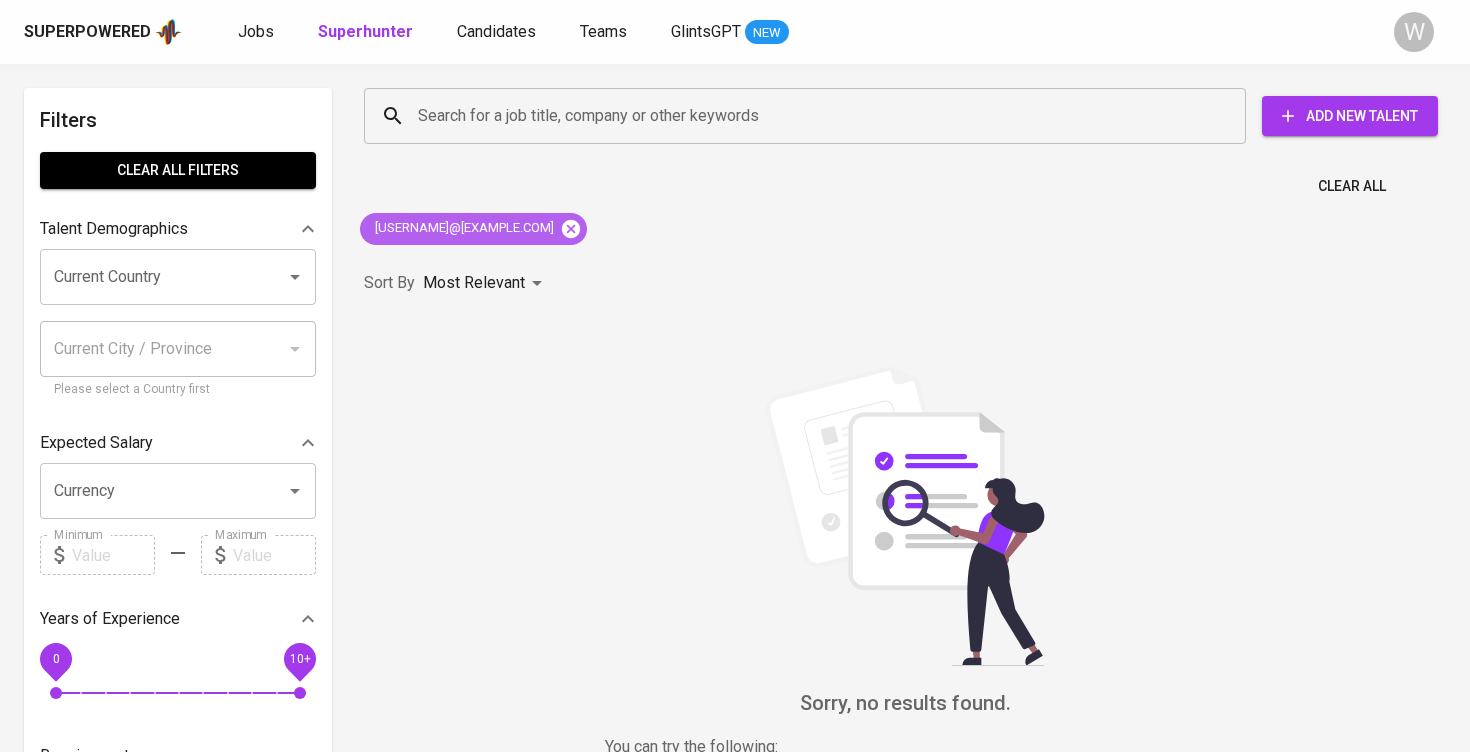 click 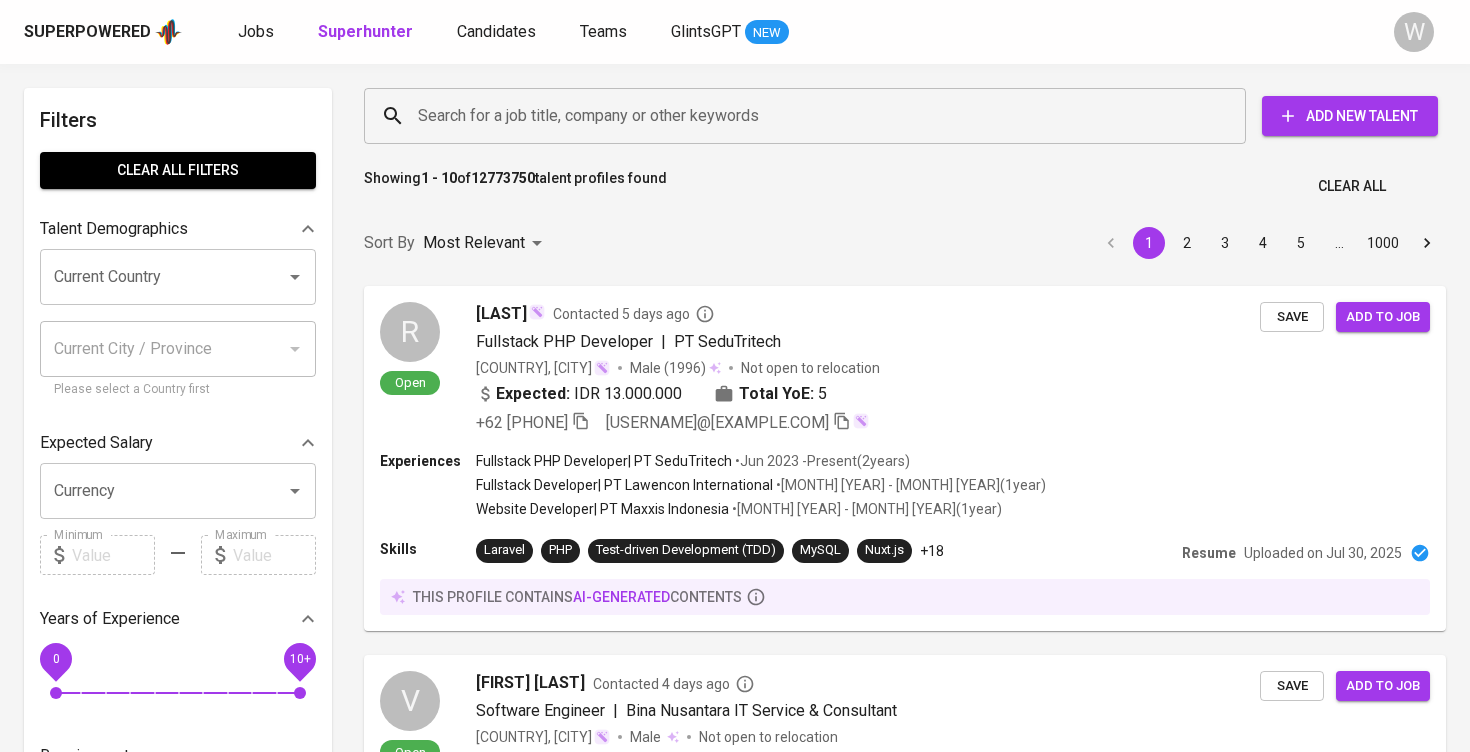 click on "Add New Talent" at bounding box center (1350, 116) 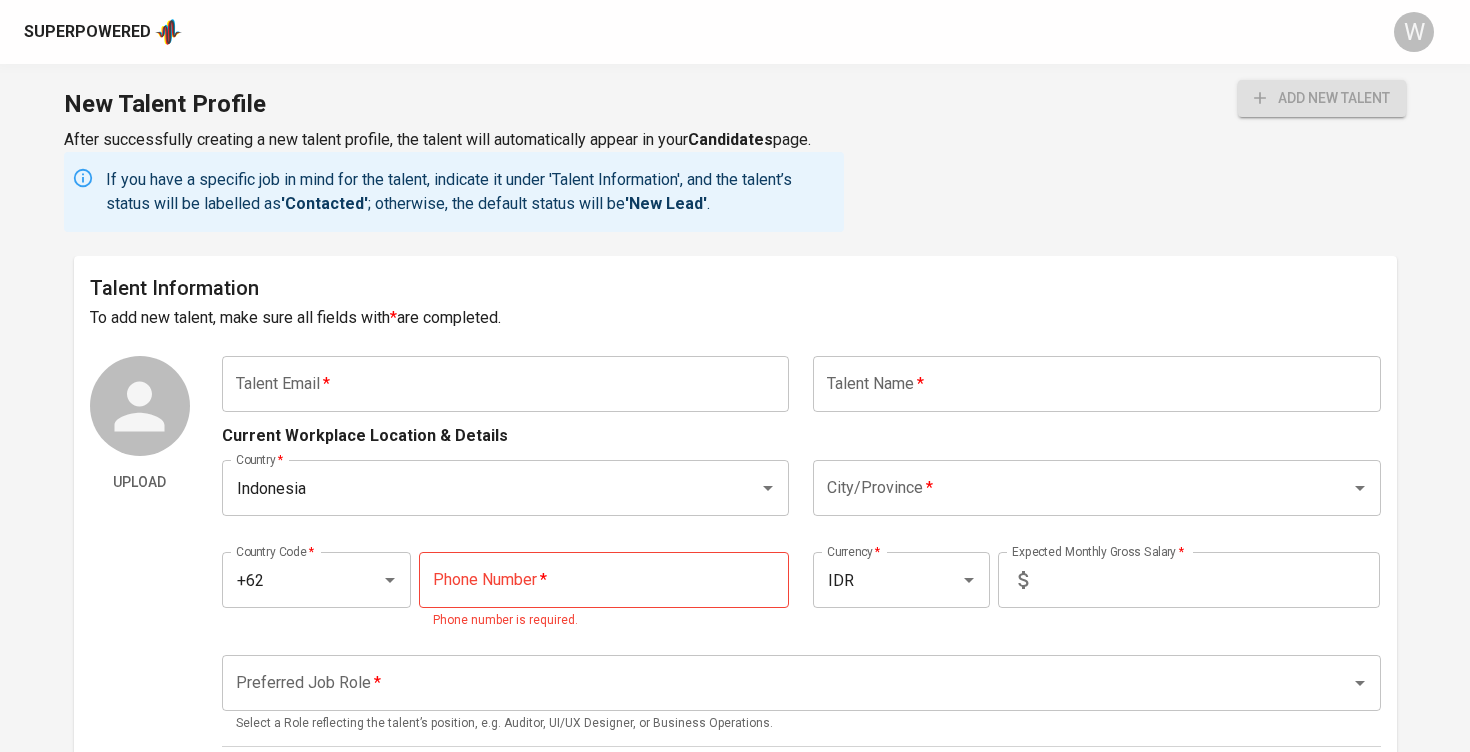 click at bounding box center [168, 32] 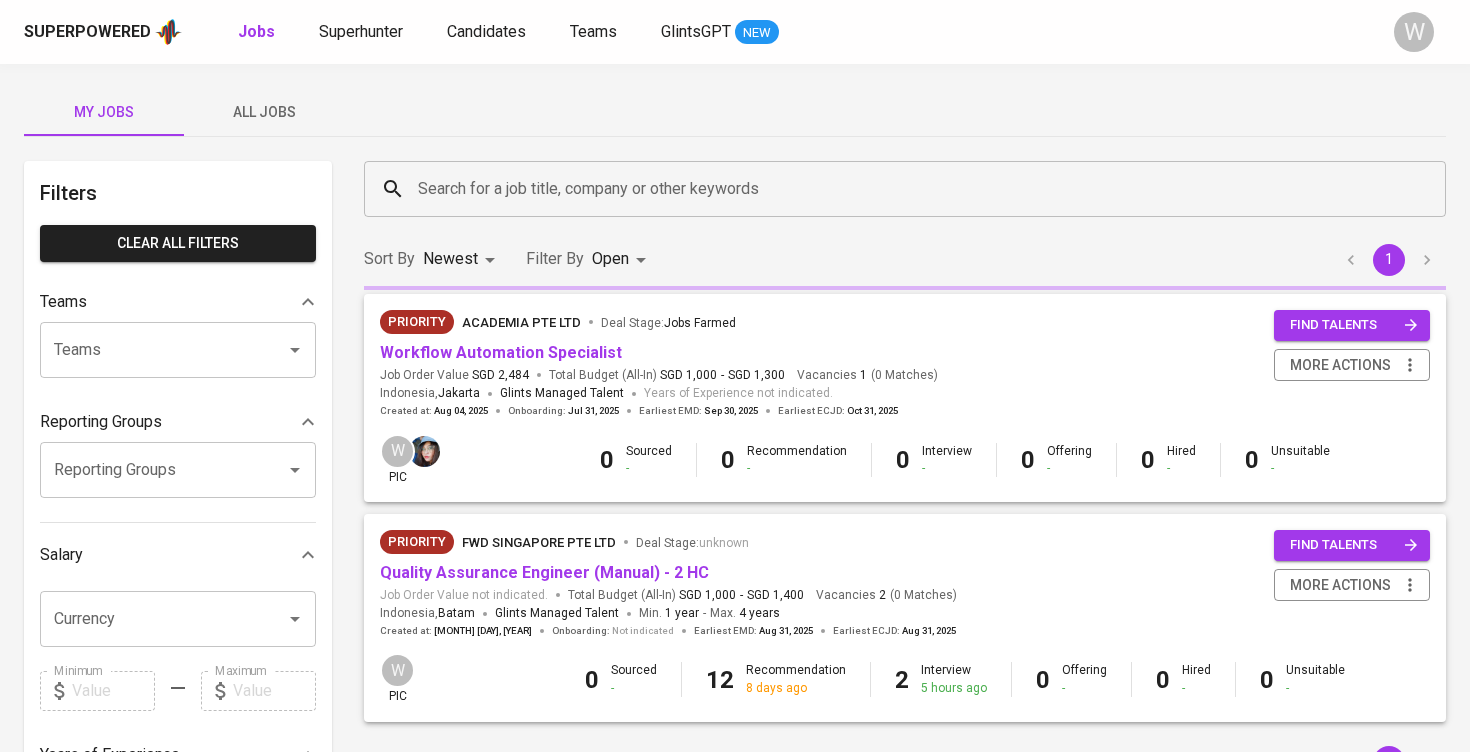 click on "Superpowered Jobs   Superhunter   Candidates   Teams   GlintsGPT   NEW W" at bounding box center (735, 32) 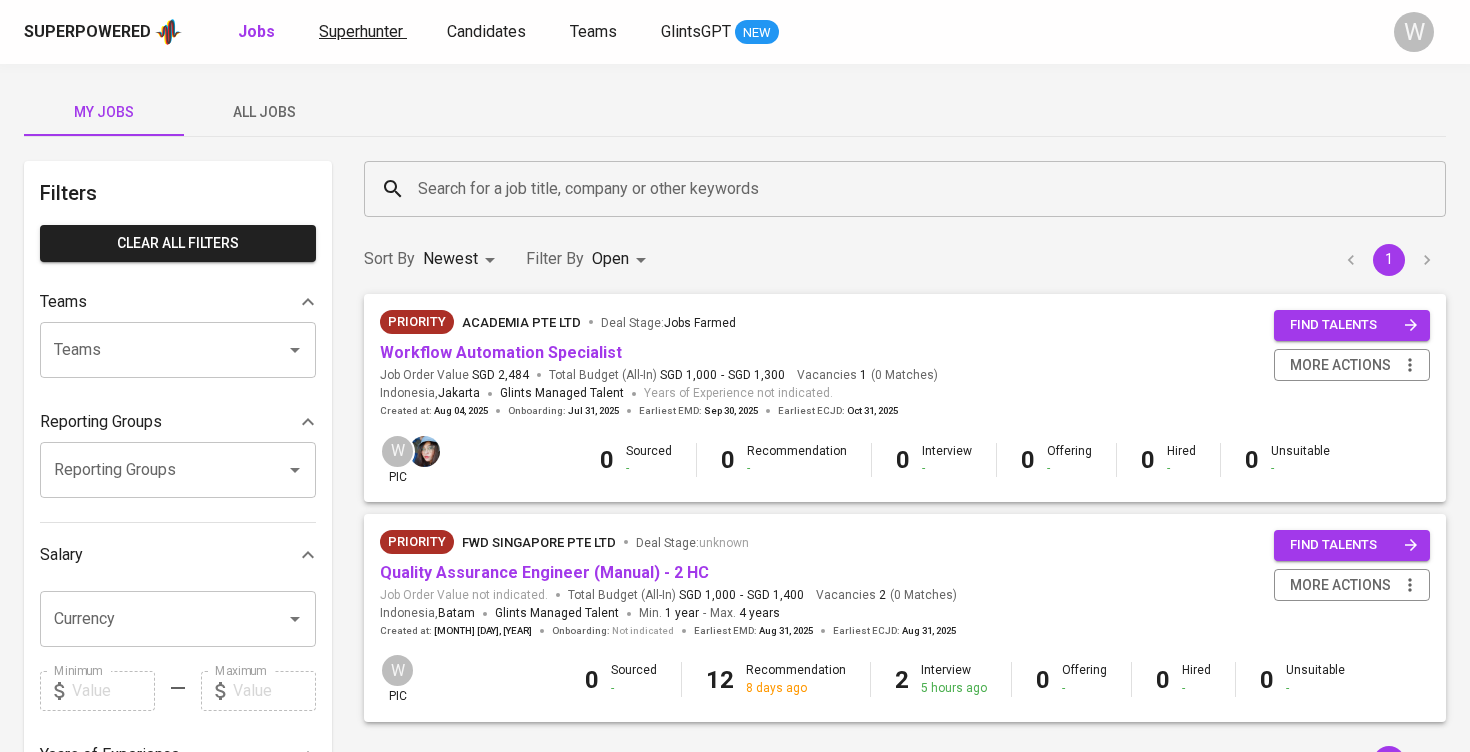 click on "Superhunter" at bounding box center (361, 31) 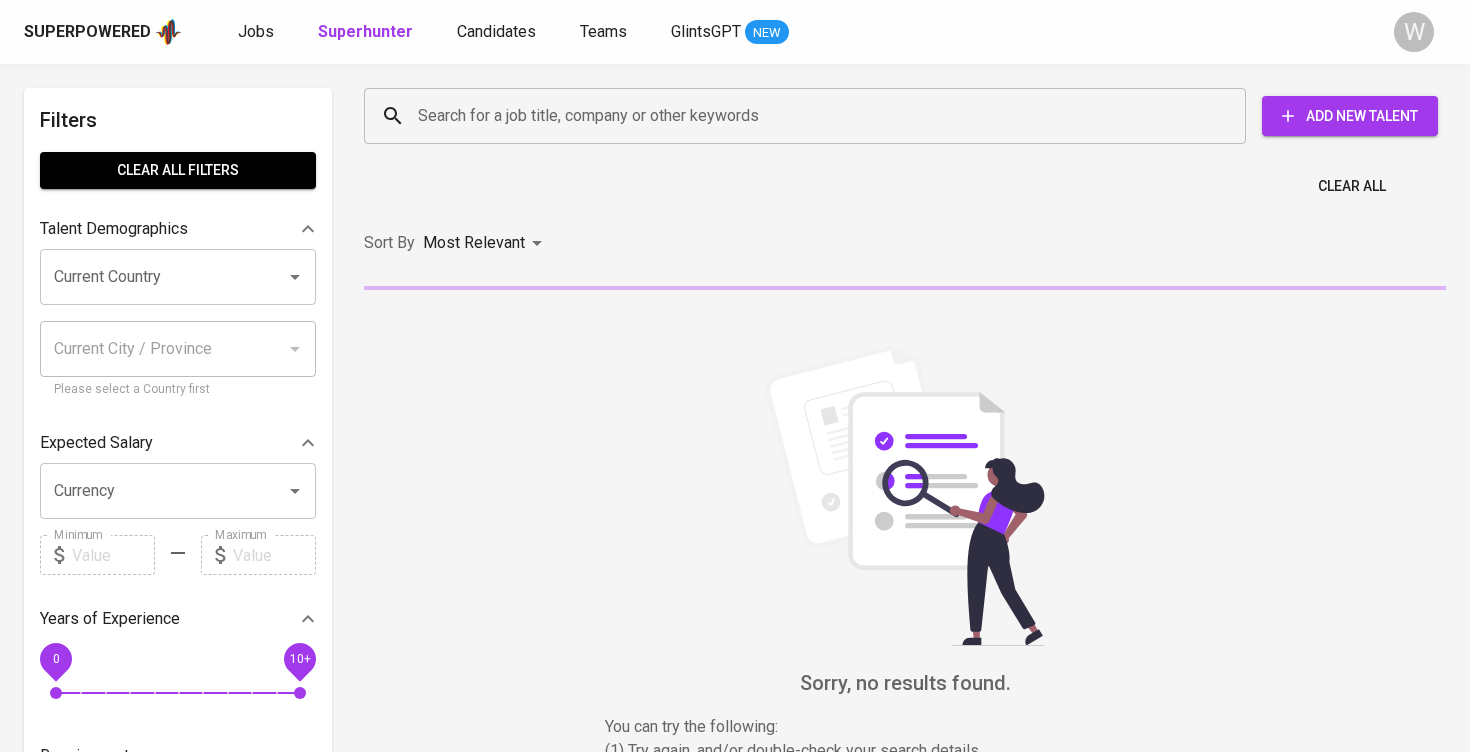 click on "Search for a job title, company or other keywords" at bounding box center [810, 116] 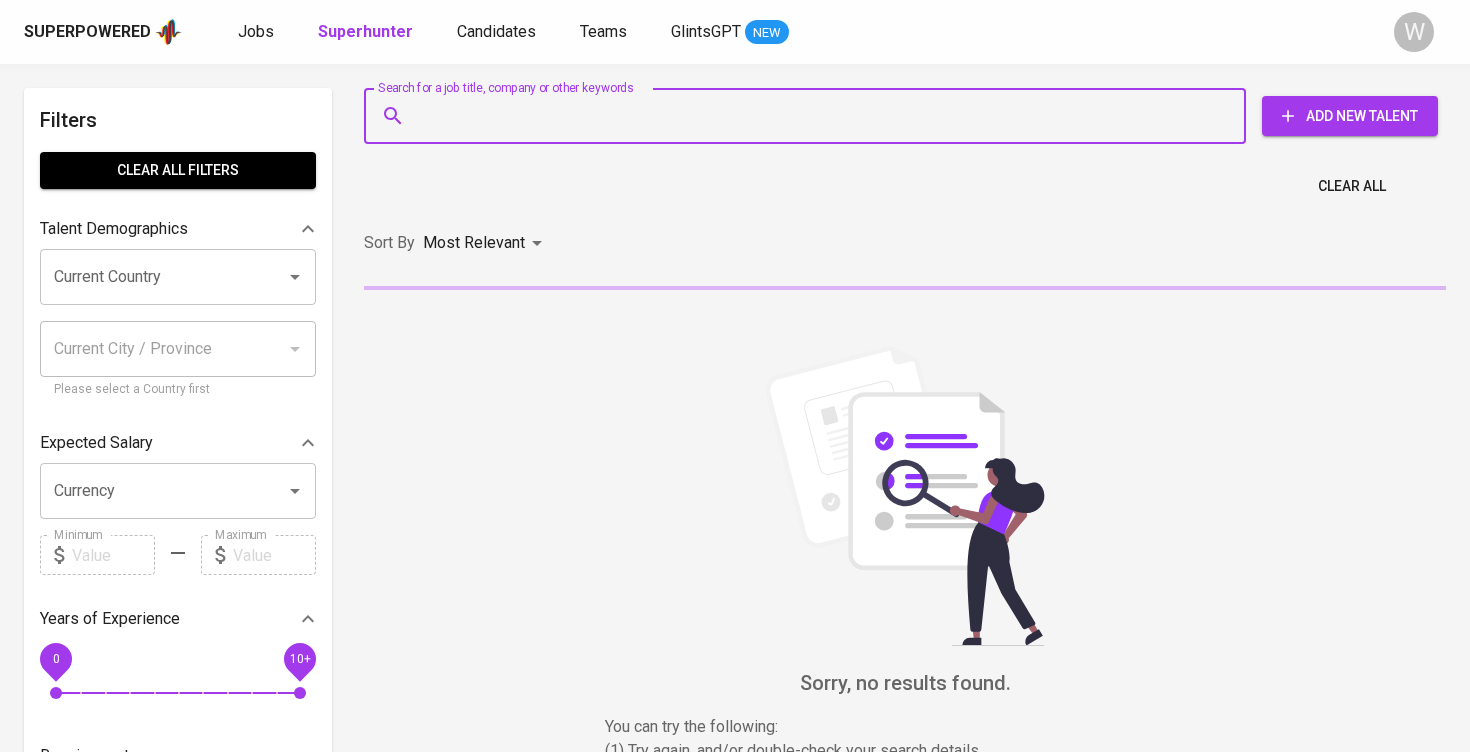 paste on "[USERNAME]@[EXAMPLE.COM]" 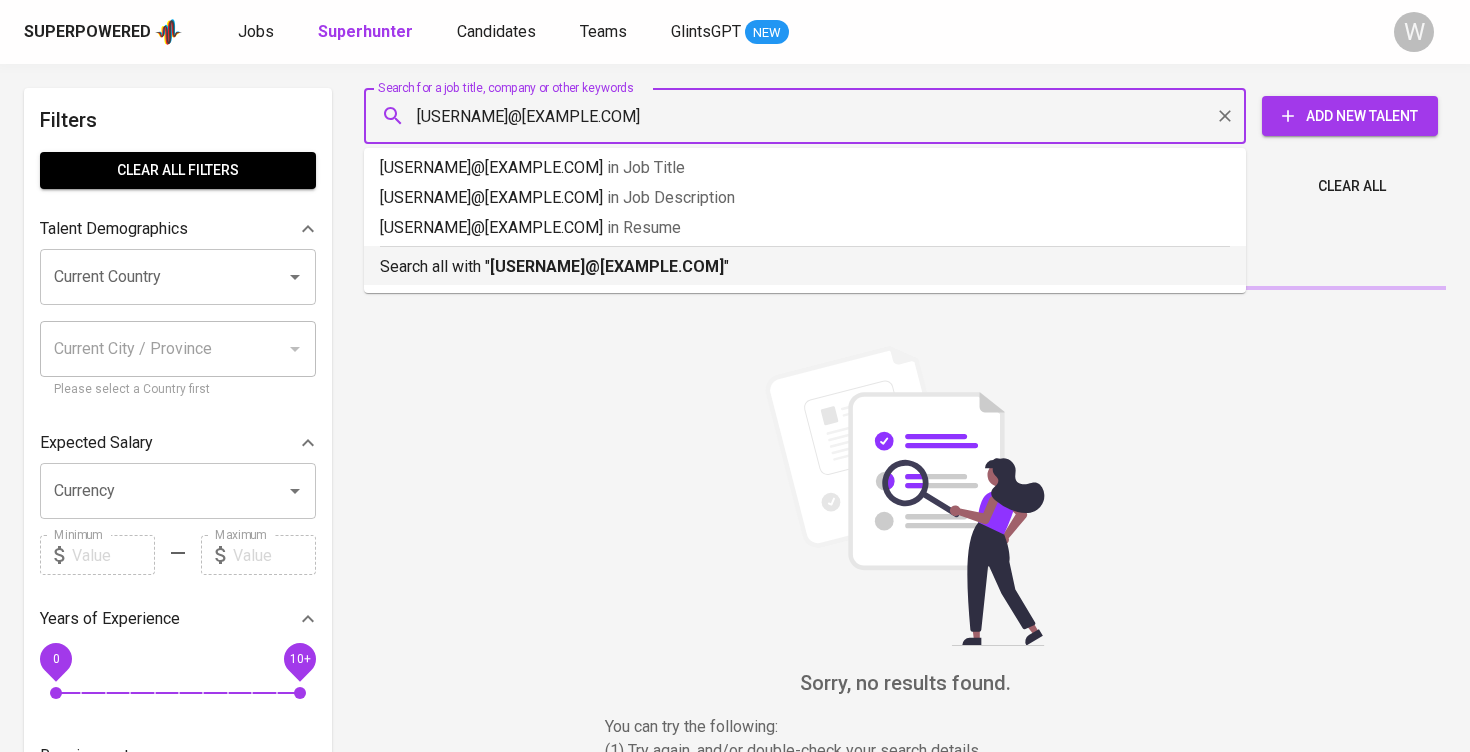 click on "[USERNAME]@[EXAMPLE.COM]" at bounding box center (607, 266) 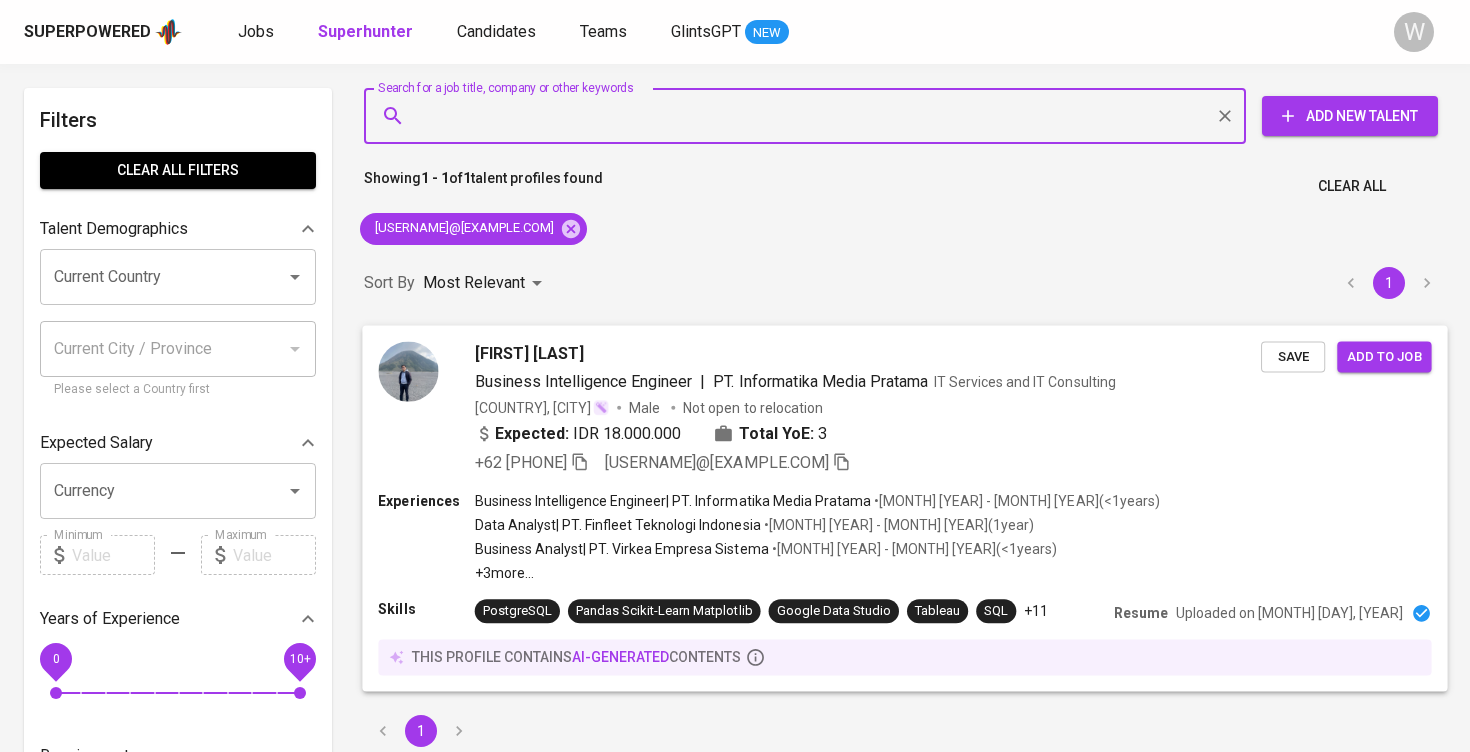 click on "Business Intelligence Engineer" at bounding box center (584, 380) 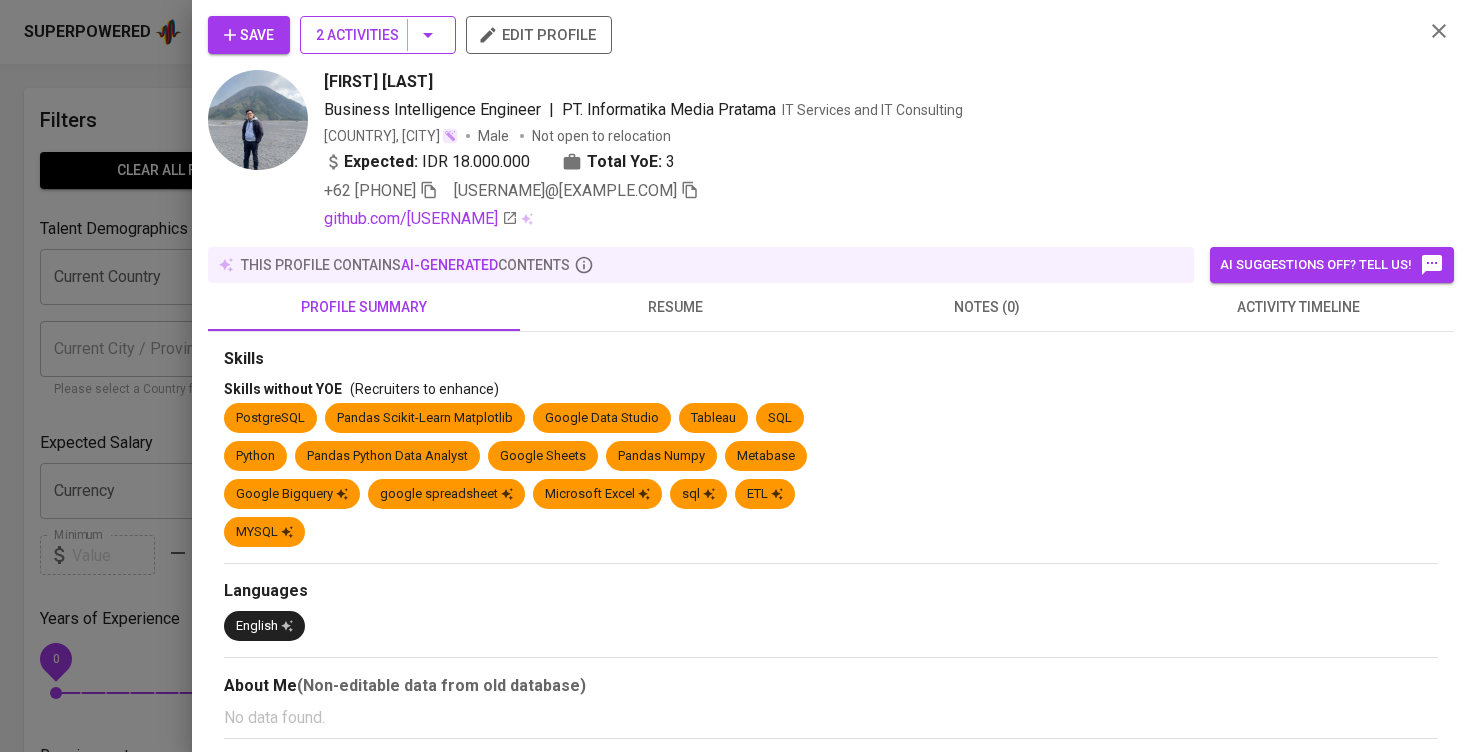click on "2 Activities" at bounding box center [378, 35] 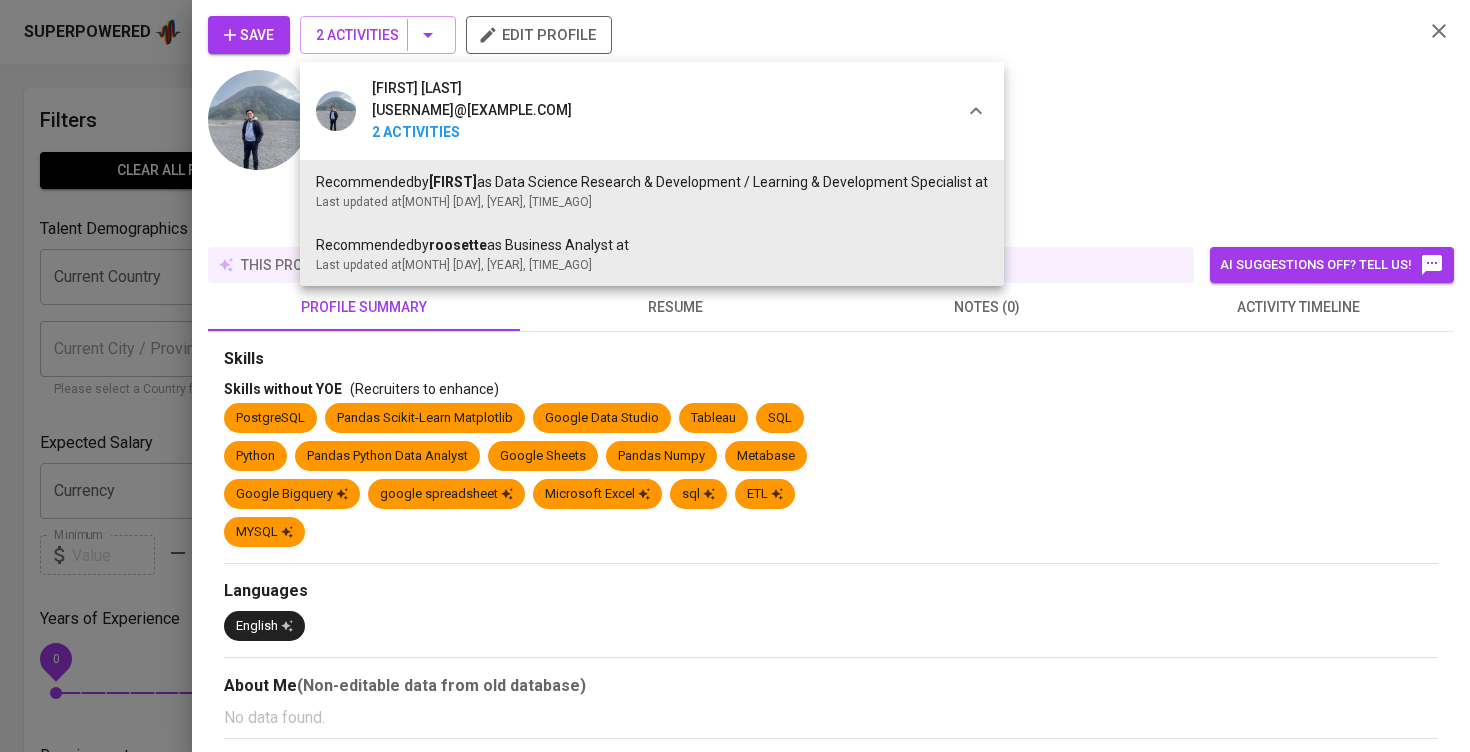 click at bounding box center (735, 376) 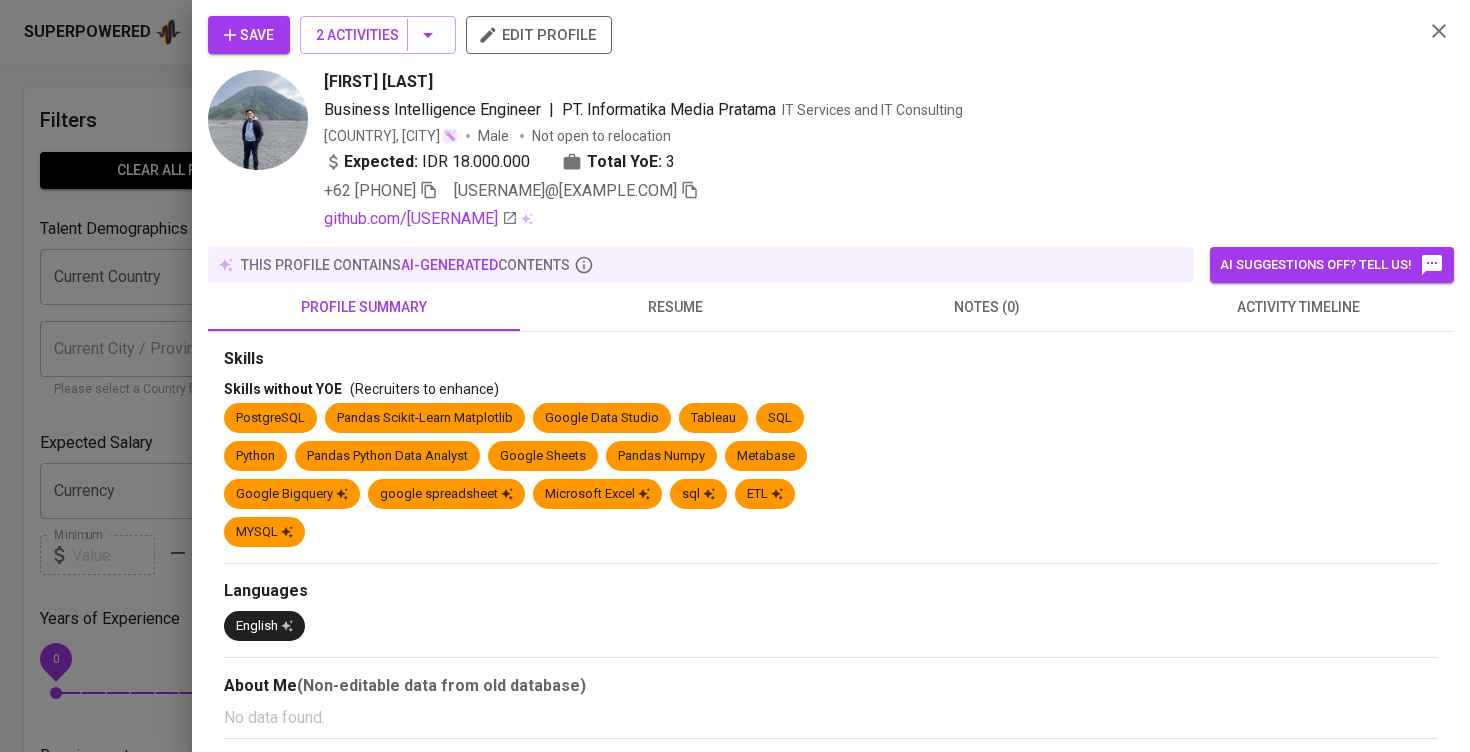 click on "Save" at bounding box center (249, 35) 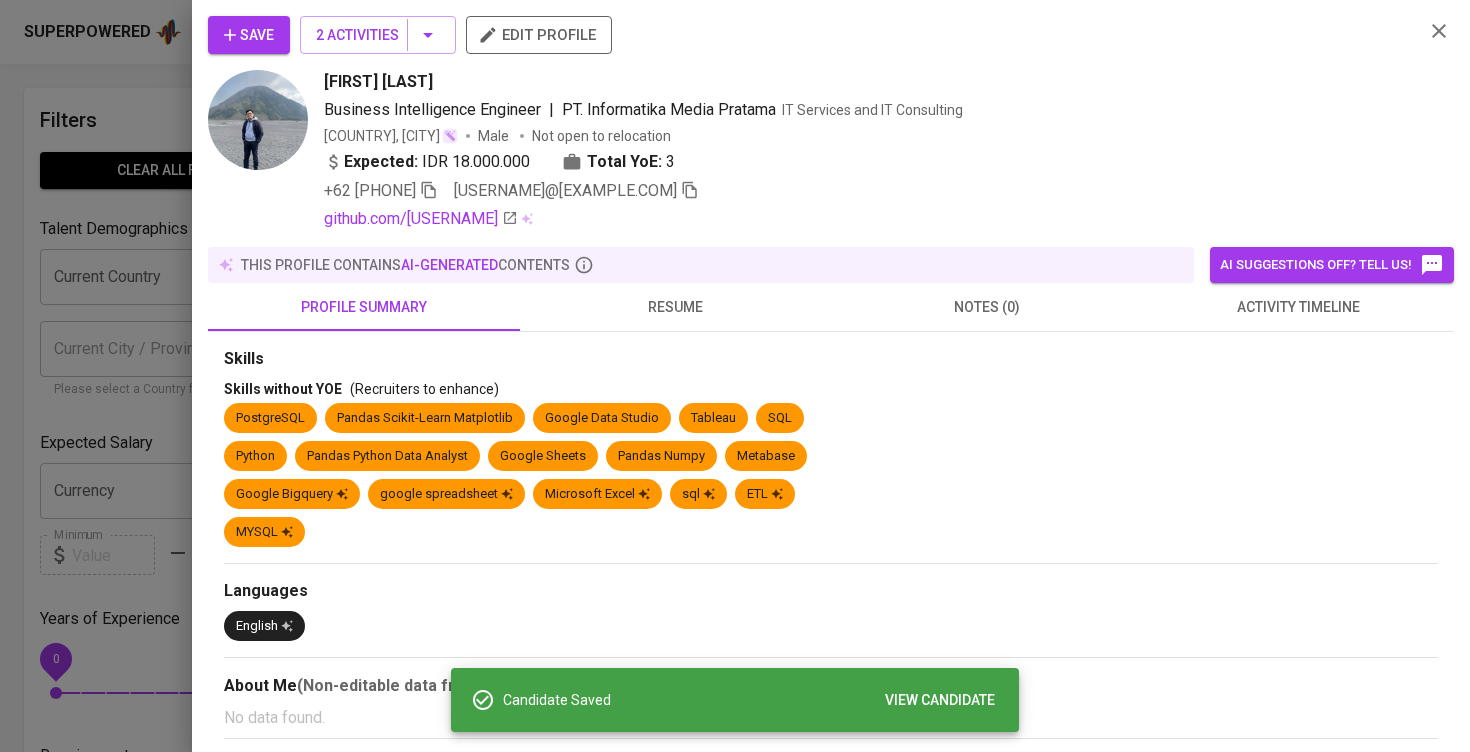 click at bounding box center (735, 376) 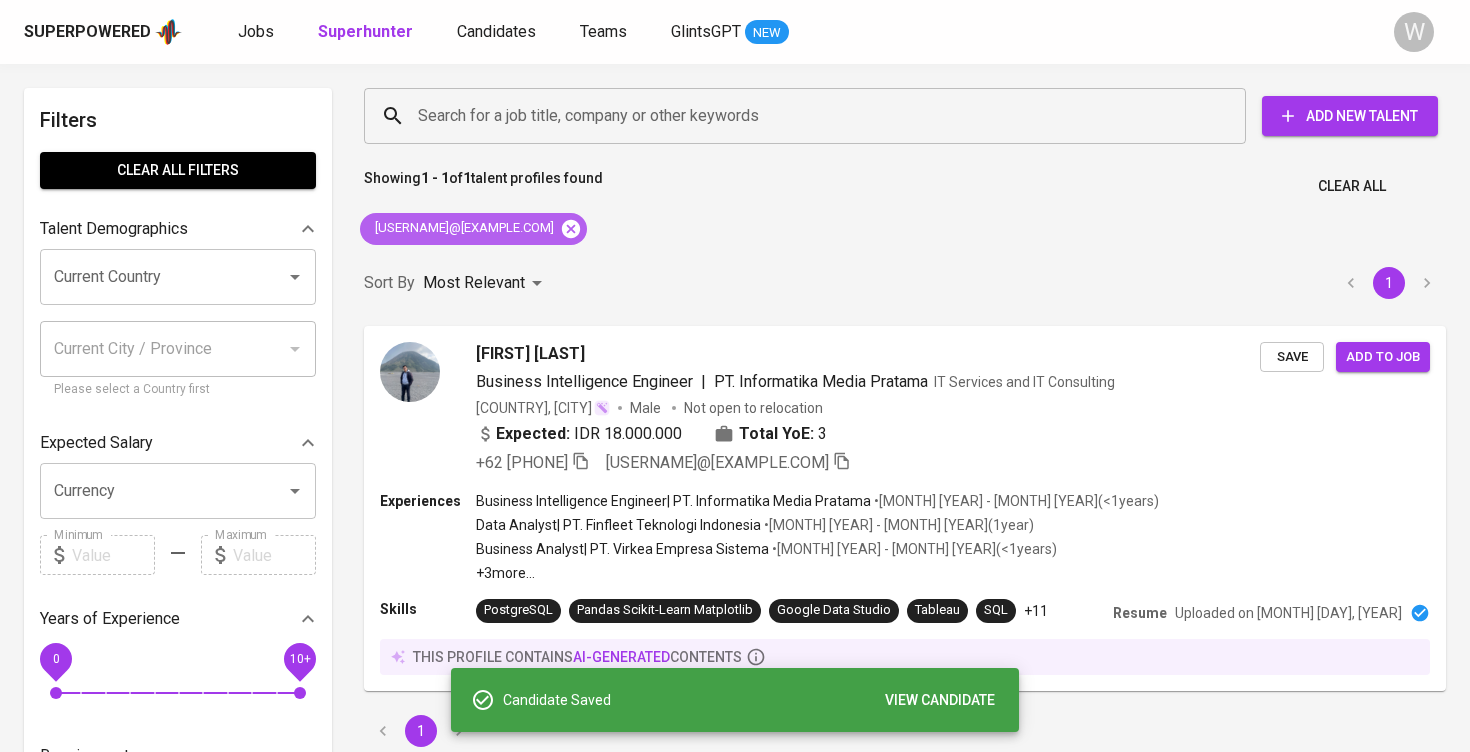 click 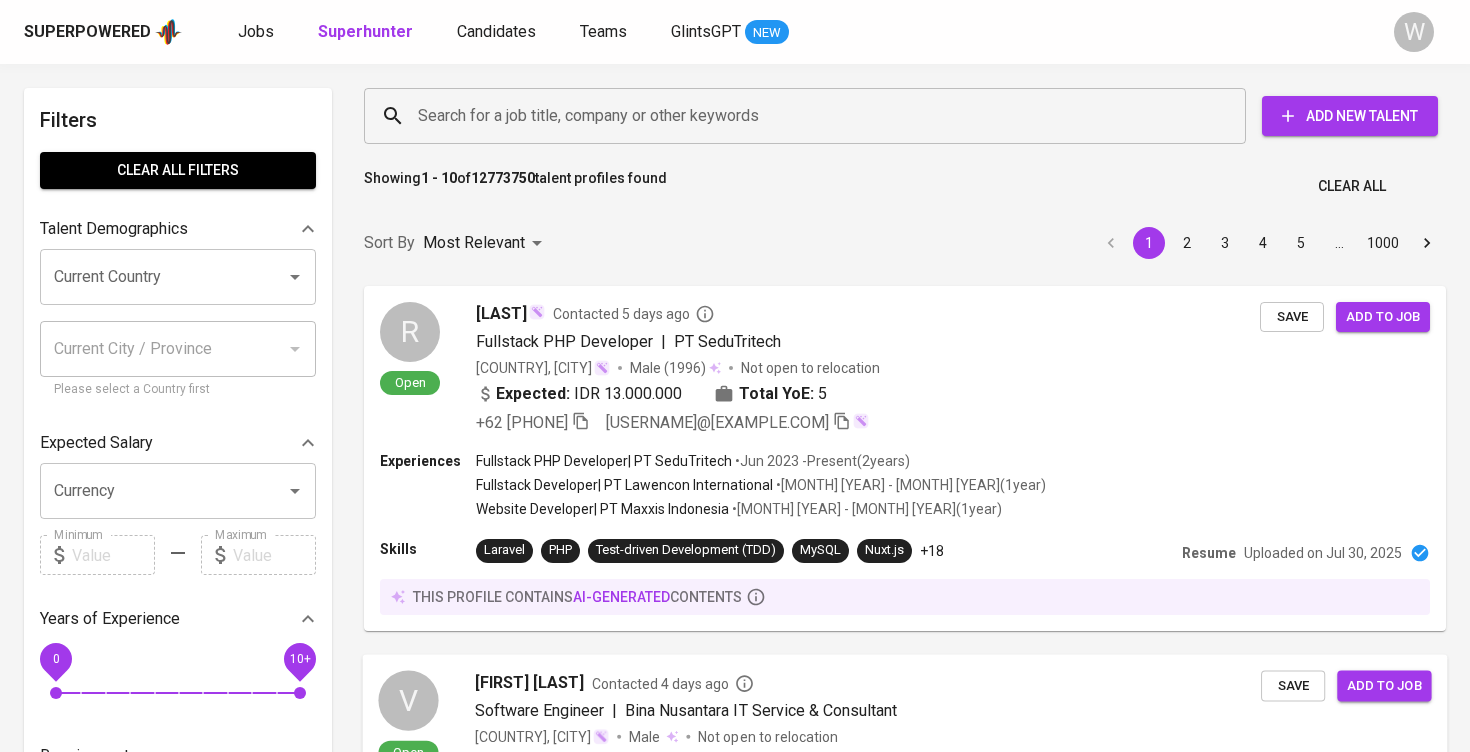 click on "Search for a job title, company or other keywords" at bounding box center [810, 116] 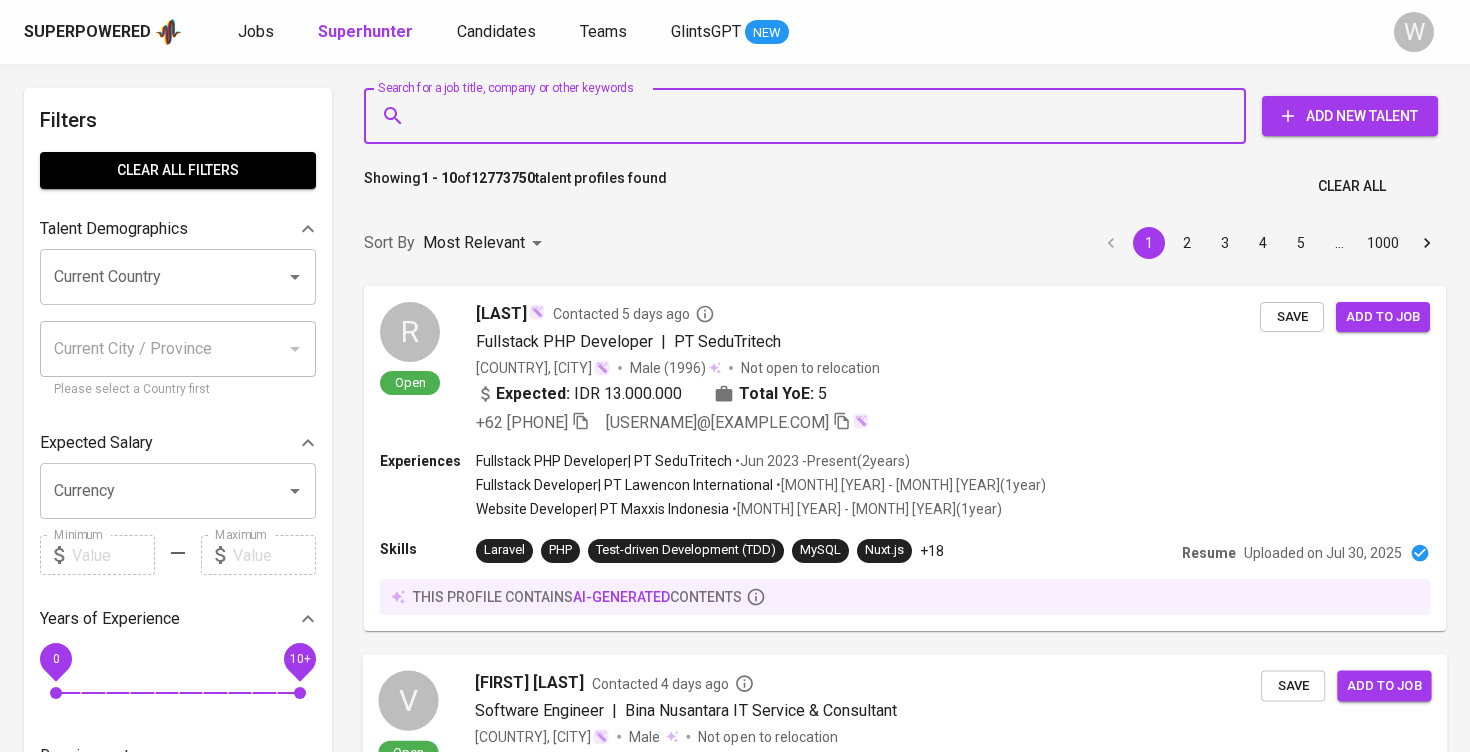 paste on "[USERNAME]@[EXAMPLE.COM]" 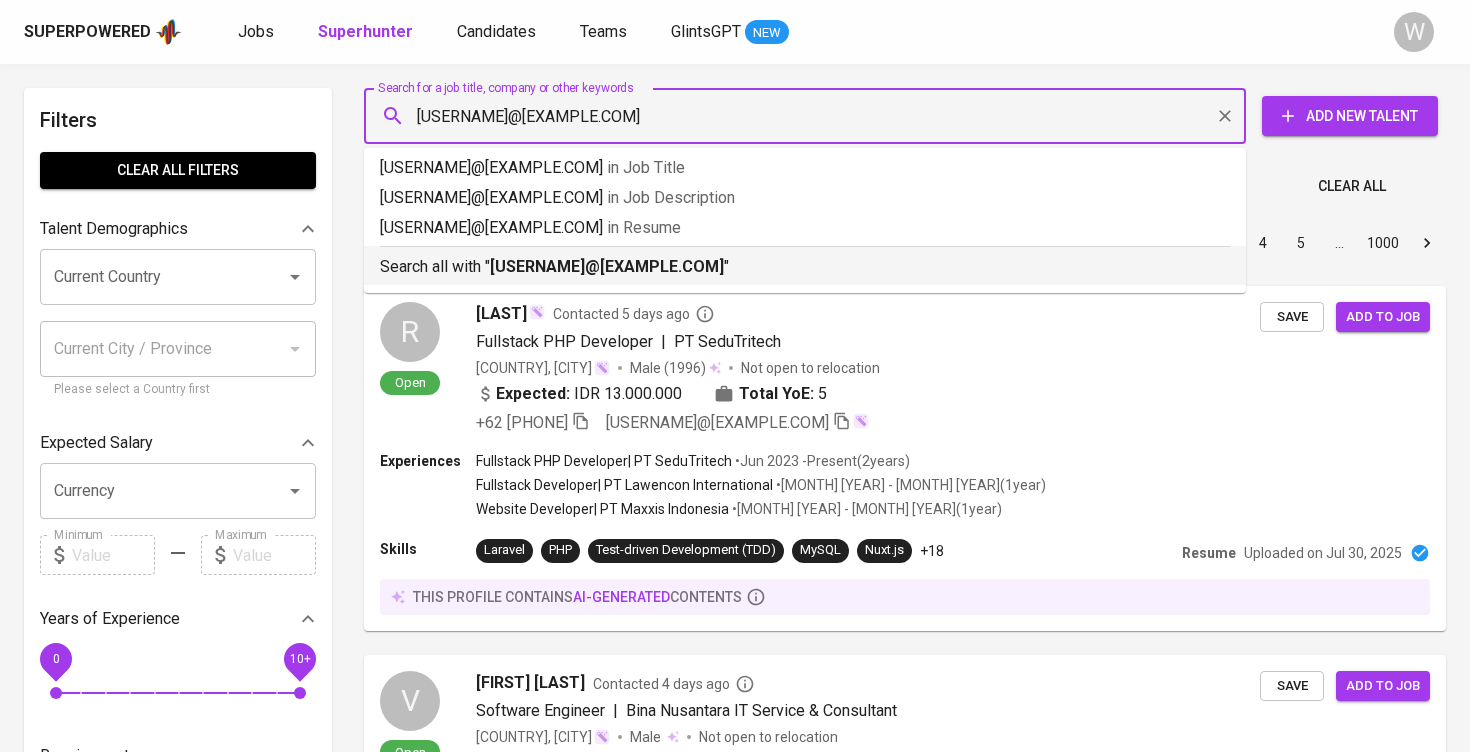 click on "Search all with " [USERNAME]@[EXAMPLE.COM] "" at bounding box center (805, 267) 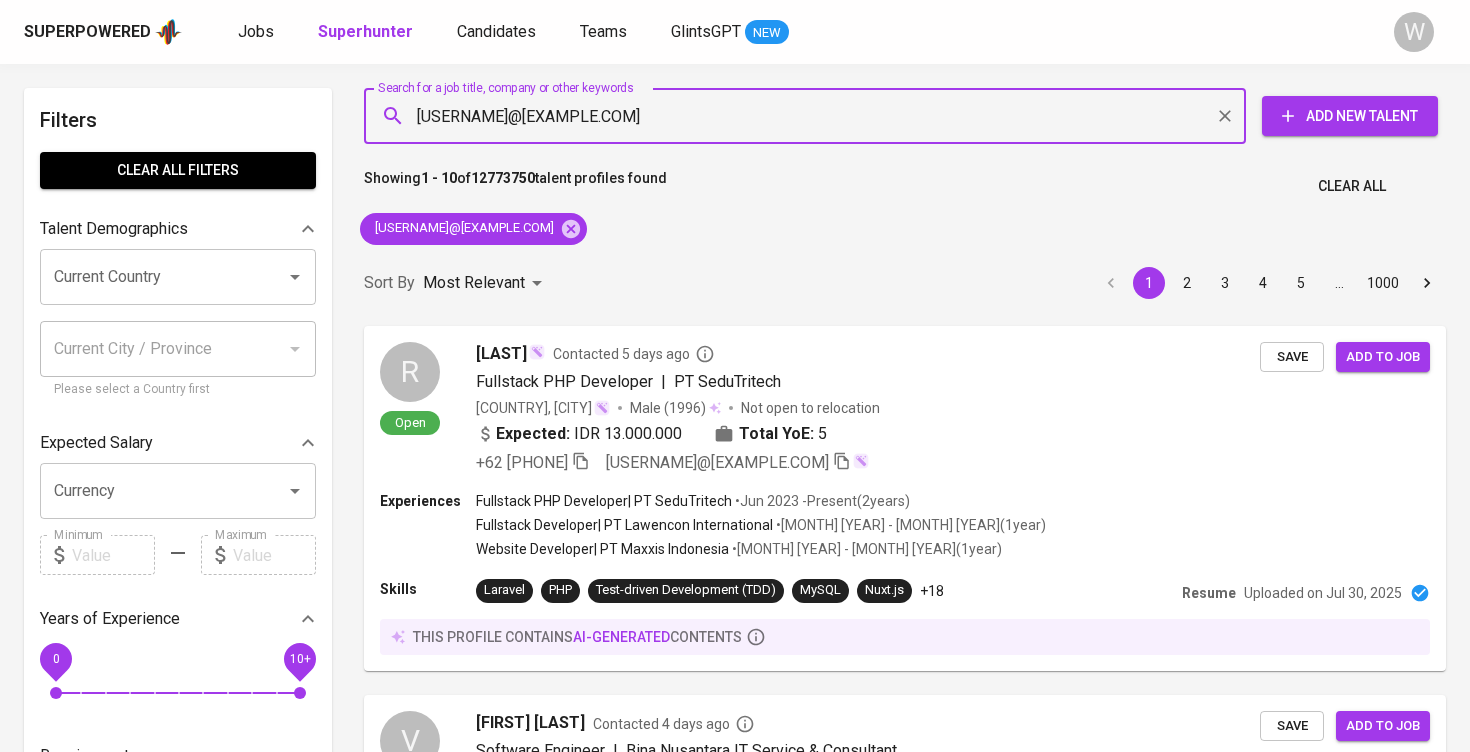 type 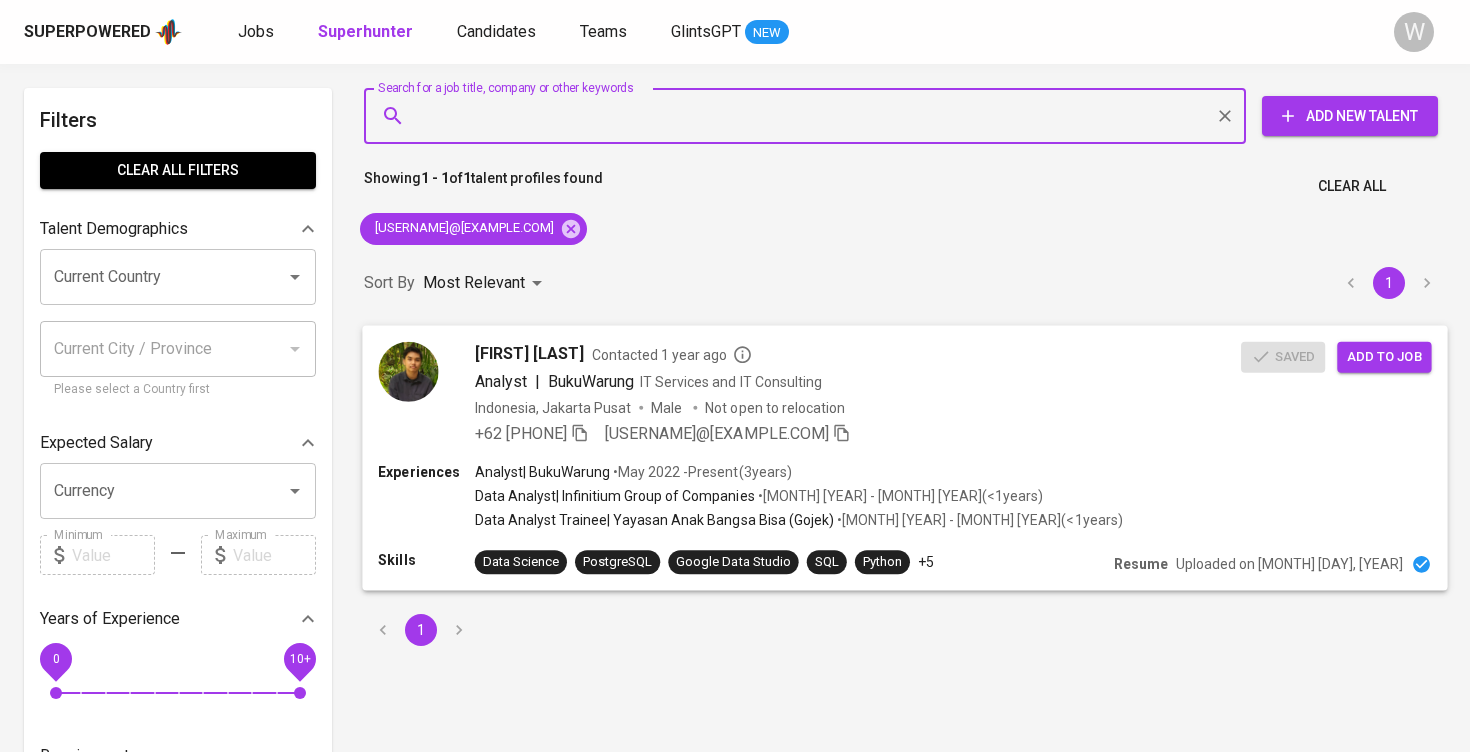 click on "BukuWarung" at bounding box center (591, 380) 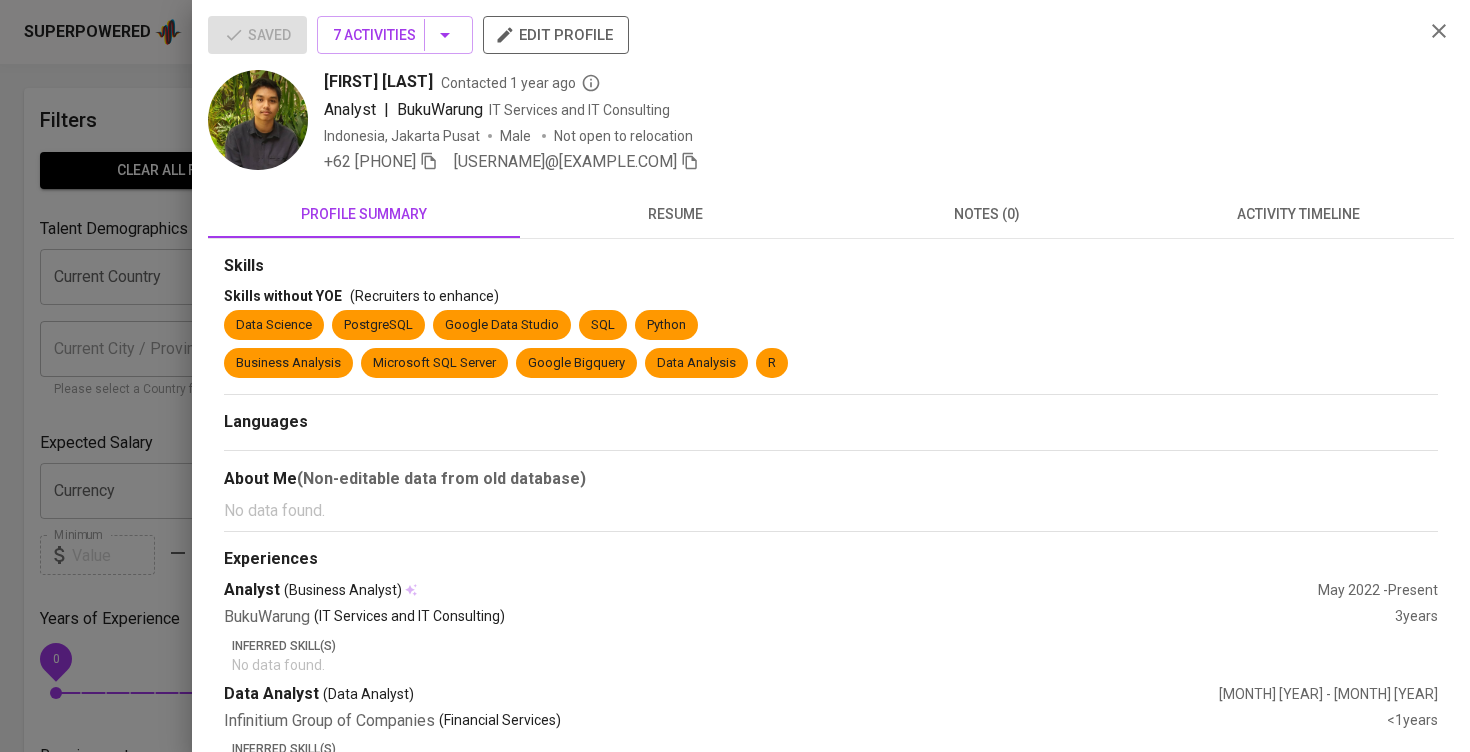 click on "Saved 7 Activity Entries edit profile [FIRST] [LAST] Contacted [TIME_AGO] Analyst | BukuWarung IT Services and IT Consulting Indonesia, Jakarta Pusat Male Not open to relocation +62 [PHONE] [USERNAME]@[EXAMPLE.COM] profile summary resume notes (0) activity timeline Skills Skills without YOE (Recruiters to enhance) Data Science PostgreSQL Google Data Studio SQL Python Business Analysis Microsoft SQL Server Google Bigquery Data Analysis R Languages About Me (Non-editable data from old database) No data found. Experiences Analyst (Business Analyst) [MONTH] [YEAR] - Present BukuWarung (IT Services and IT Consulting) 3 years Inferred Skill(s) No data found. Data Analyst (Data Analyst) [MONTH] [YEAR] - [MONTH] [YEAR] Infinitium Group of Companies (Financial Services) <1 years Inferred Skill(s) No data found. Data Analyst Trainee (Data Analyst) [MONTH] [YEAR] - [MONTH] [YEAR] Yayasan Anak Bangsa Bisa (Gojek) (E-Learning Providers) <1 years Inferred Skill(s) No data found. Educations Bachelor [MONTH] [YEAR] - Unknown" at bounding box center (831, 376) 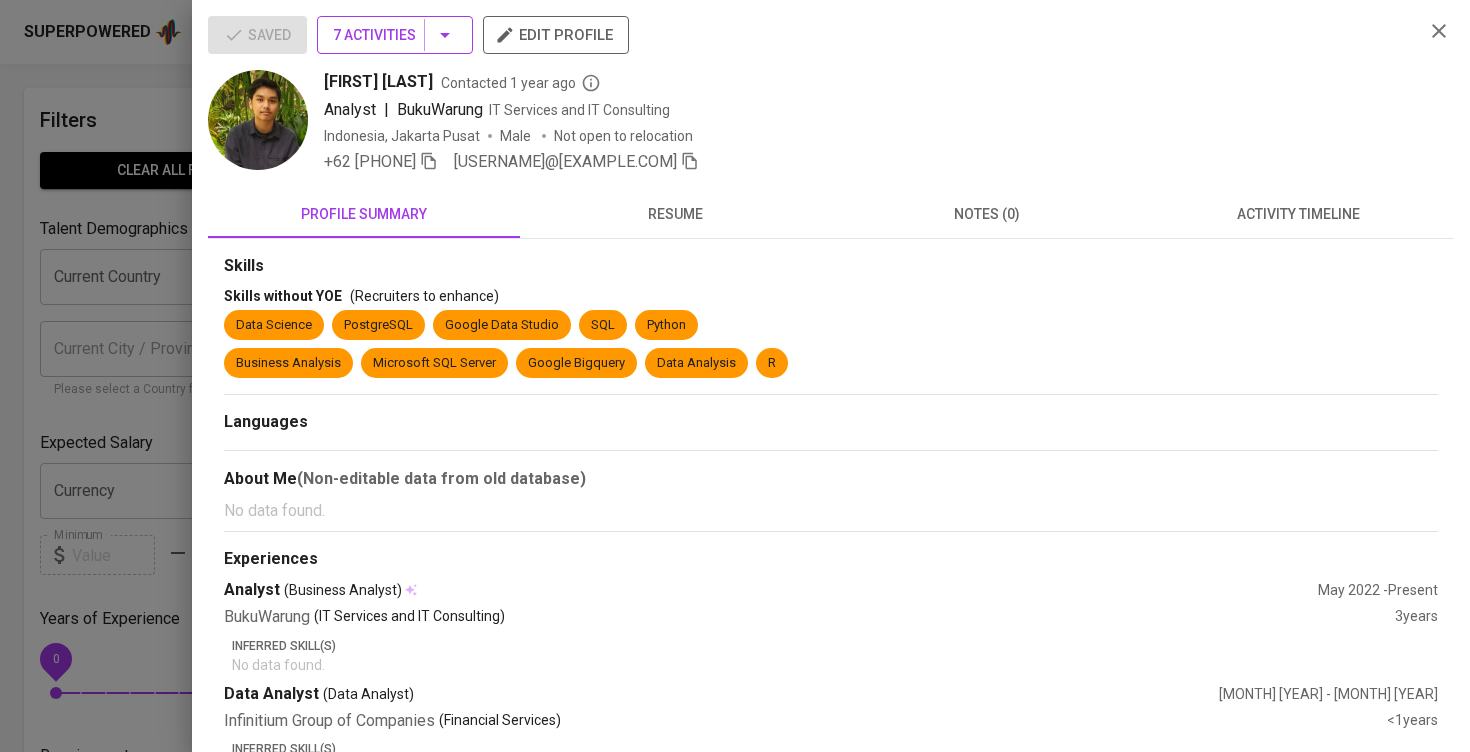 click on "7 Activities" at bounding box center [395, 35] 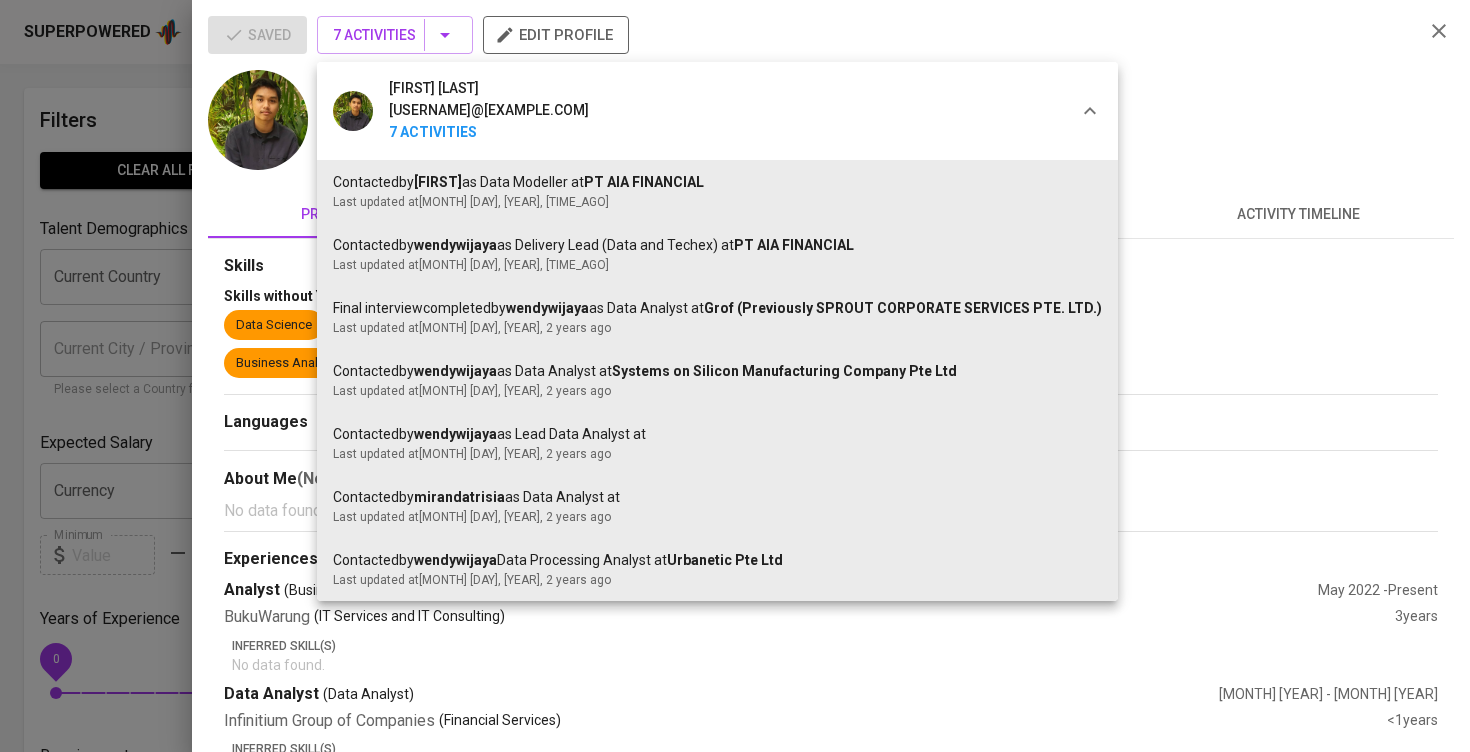 click at bounding box center [735, 376] 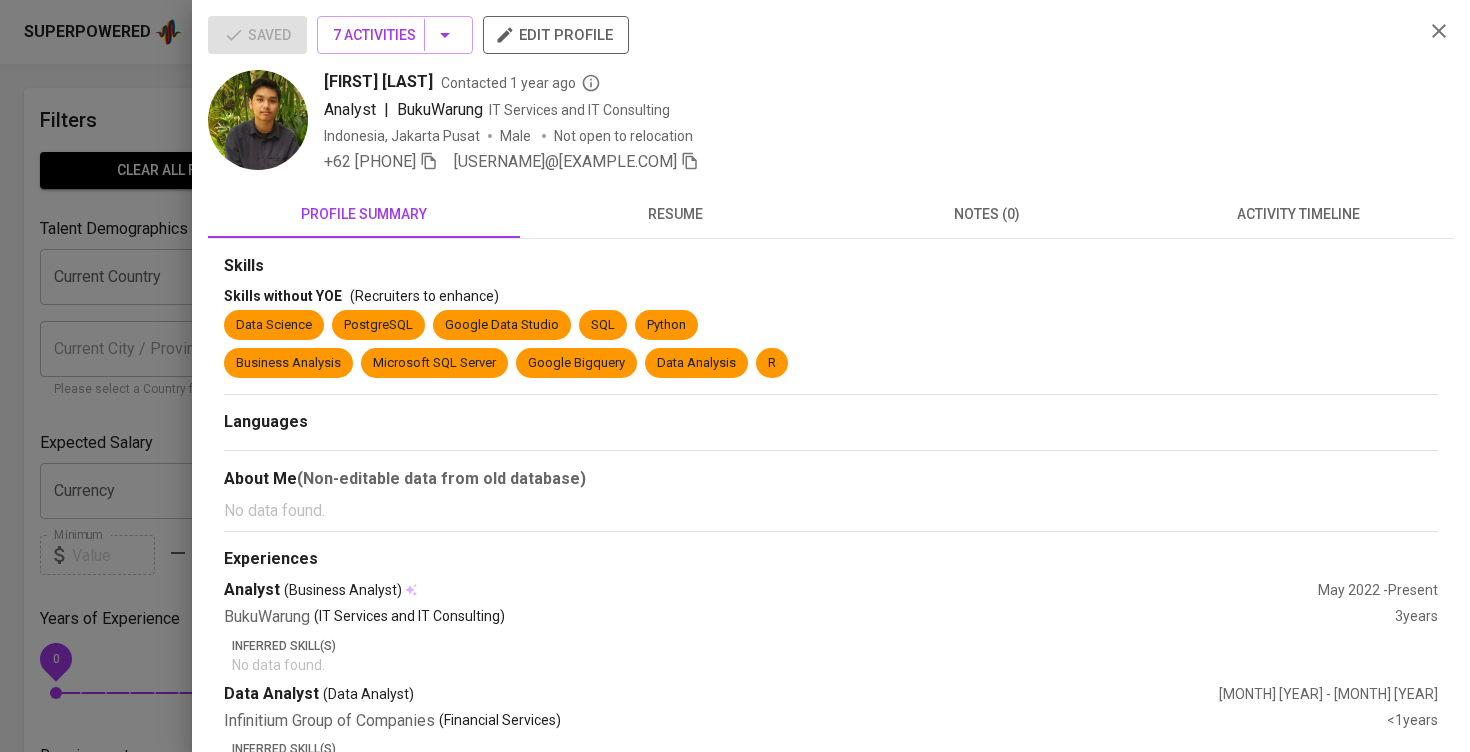 click on "Contacted by [FIRST] as Data Modeller at PT AIA FINANCIAL Last updated at [MONTH] [DAY], [YEAR], [TIME_AGO] Contacted by [FIRST] as Delivery Lead (Data and Techex) at PT AIA FINANCIAL Last updated at [MONTH] [DAY], [YEAR], [TIME_AGO] Final interview Completed by [FIRST] as Data Analyst at Grof (Previously SPROUT CORPORATE SERVICES PTE. LTD.) Last updated at [MONTH] [DAY], [YEAR], [TIME_AGO] Contacted by [FIRST] as Data Analyst at Systems on Silicon Manufacturing Company Pte Ltd Last updated at [MONTH] [DAY], [YEAR], [TIME_AGO] Contacted by [FIRST] as Lead Data Analyst at Last updated at [MONTH] [DAY], [YEAR], [TIME_AGO] Contacted by [FIRST] as Data Analyst at Last updated at [MONTH] [DAY], [YEAR], [TIME_AGO] Contacted by [FIRST] as Data Processing Analyst at Urbanetic Pte Ltd Last updated at [MONTH] [DAY], [YEAR], [TIME_AGO]" at bounding box center (735, 376) 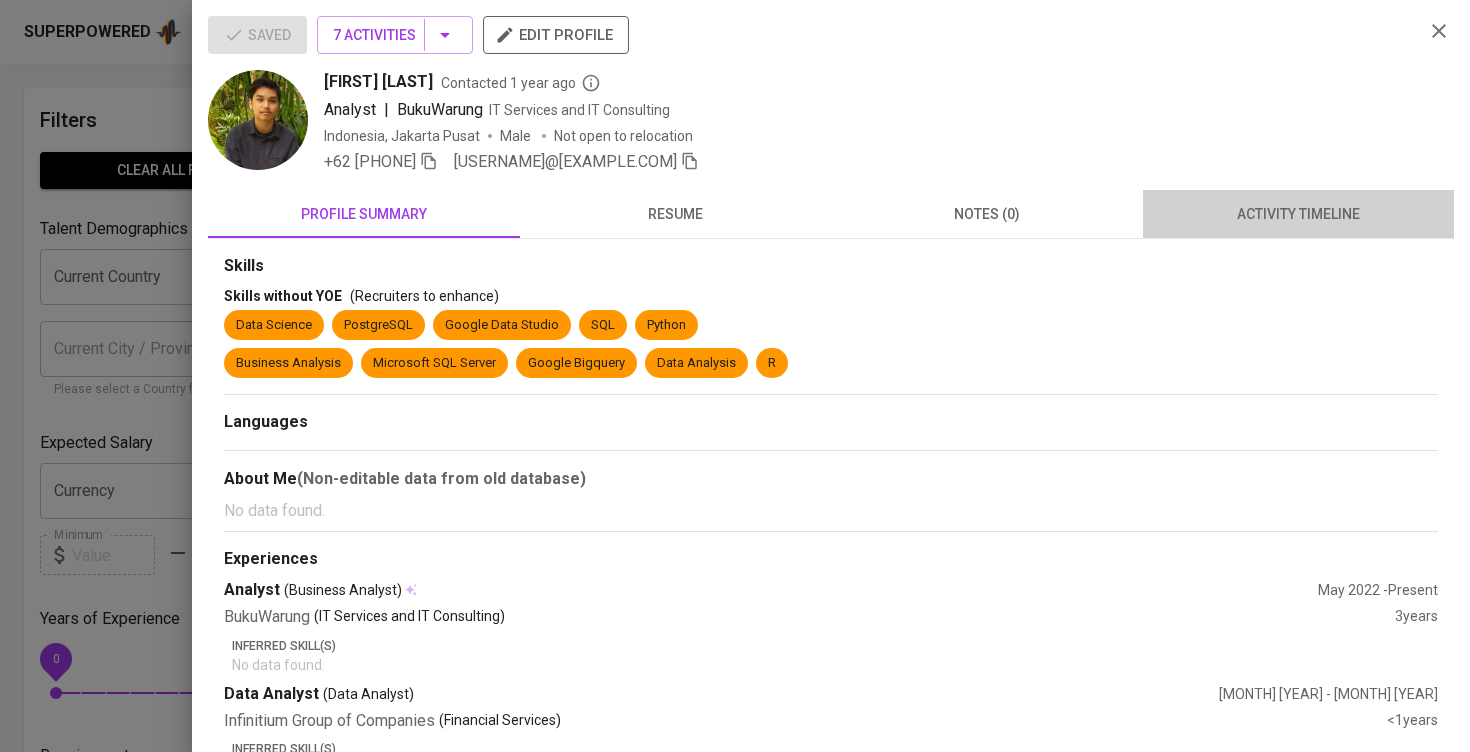click on "activity timeline" at bounding box center (1299, 214) 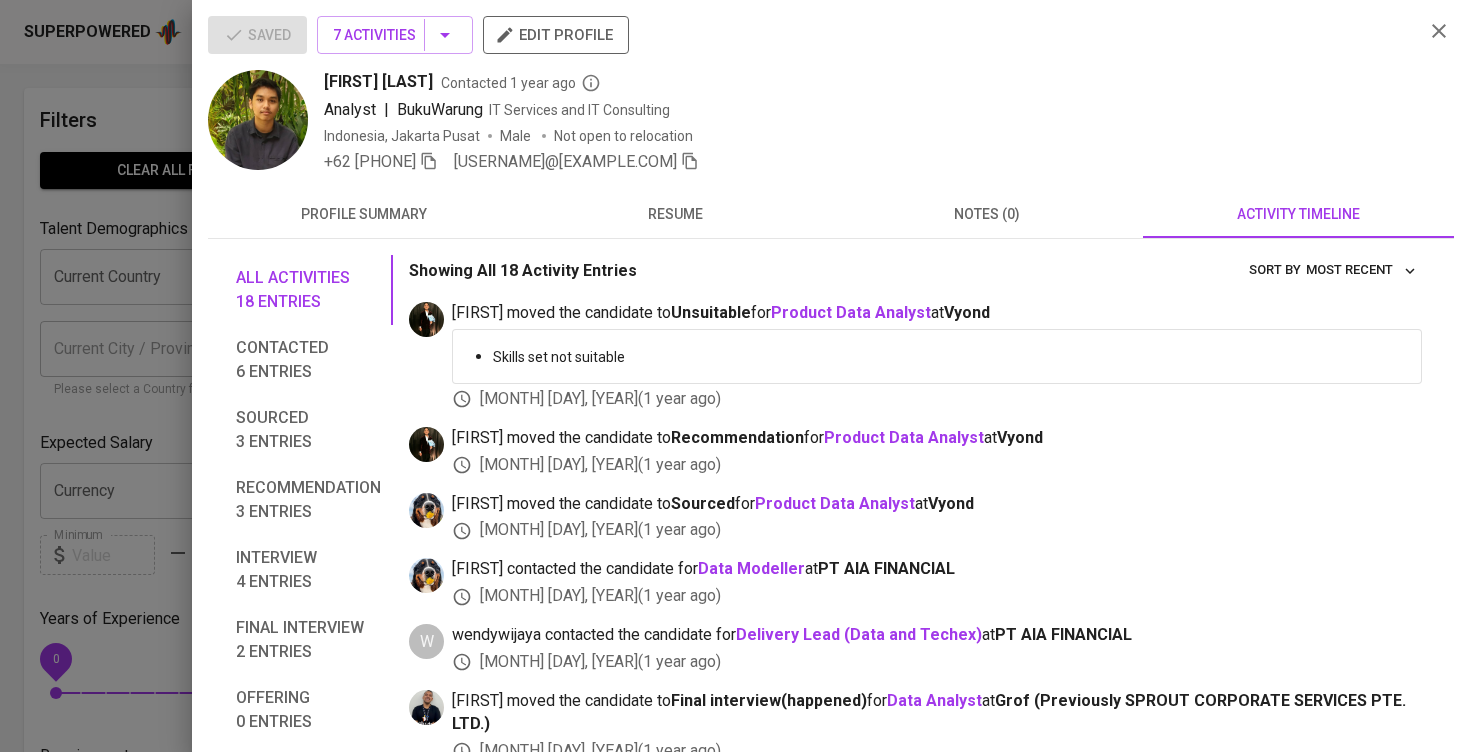 click at bounding box center [735, 376] 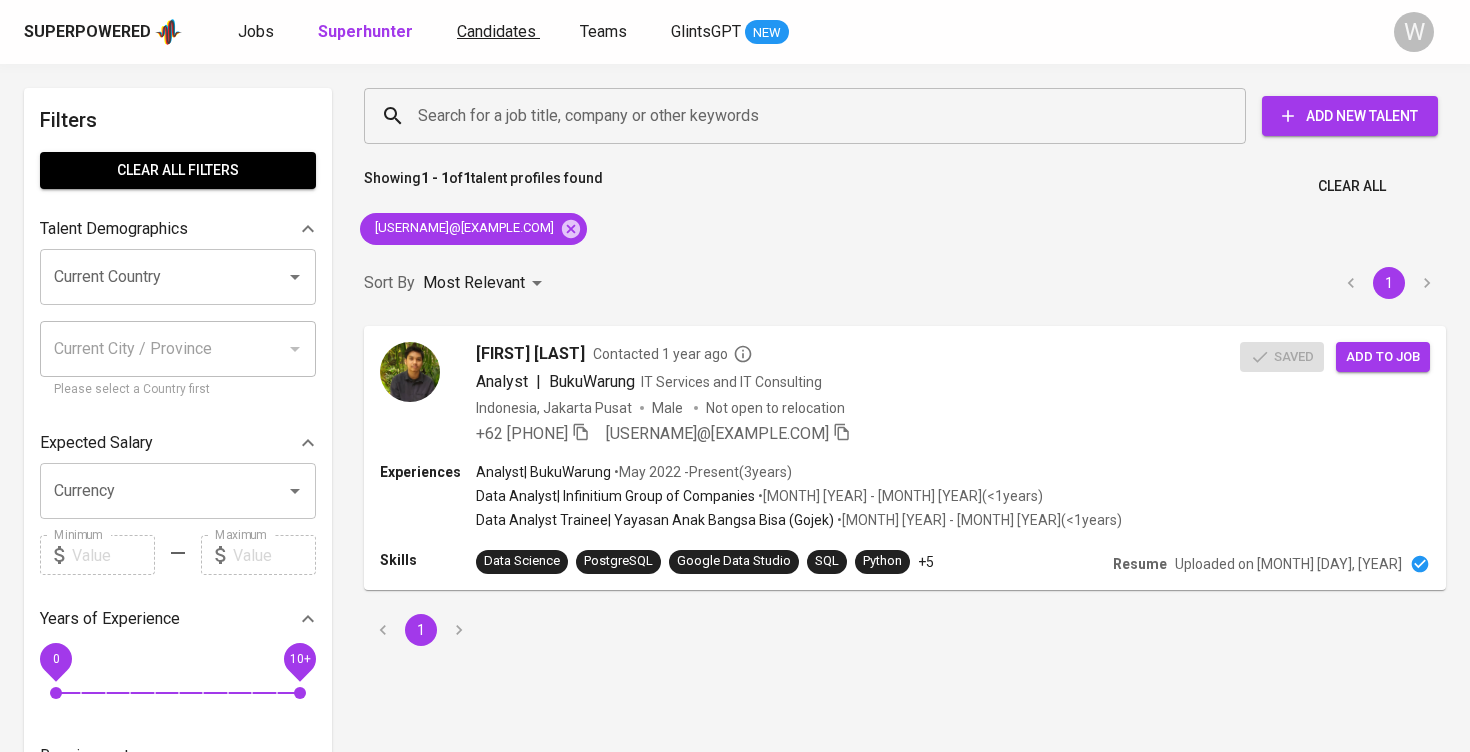 click on "Candidates" at bounding box center [496, 31] 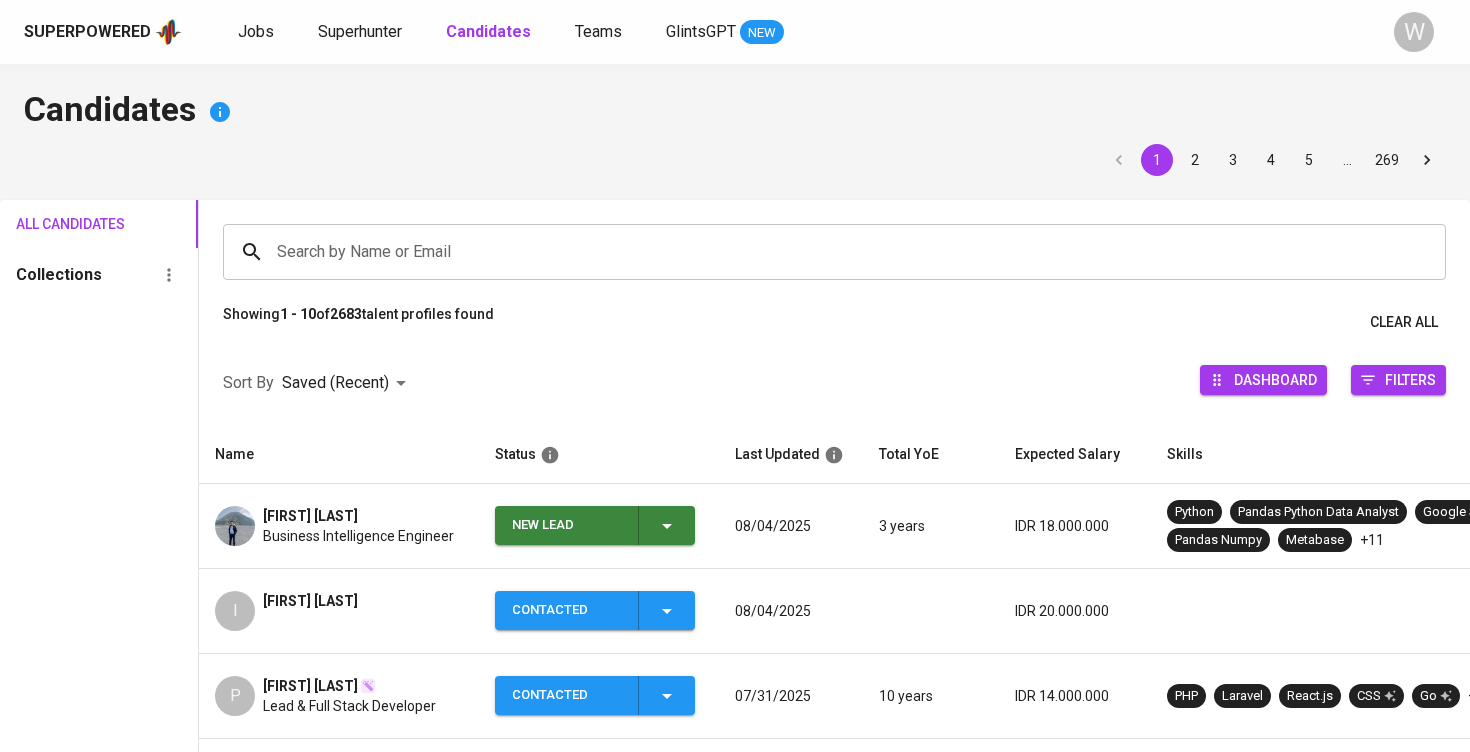 click on "Search by Name or Email" at bounding box center (839, 252) 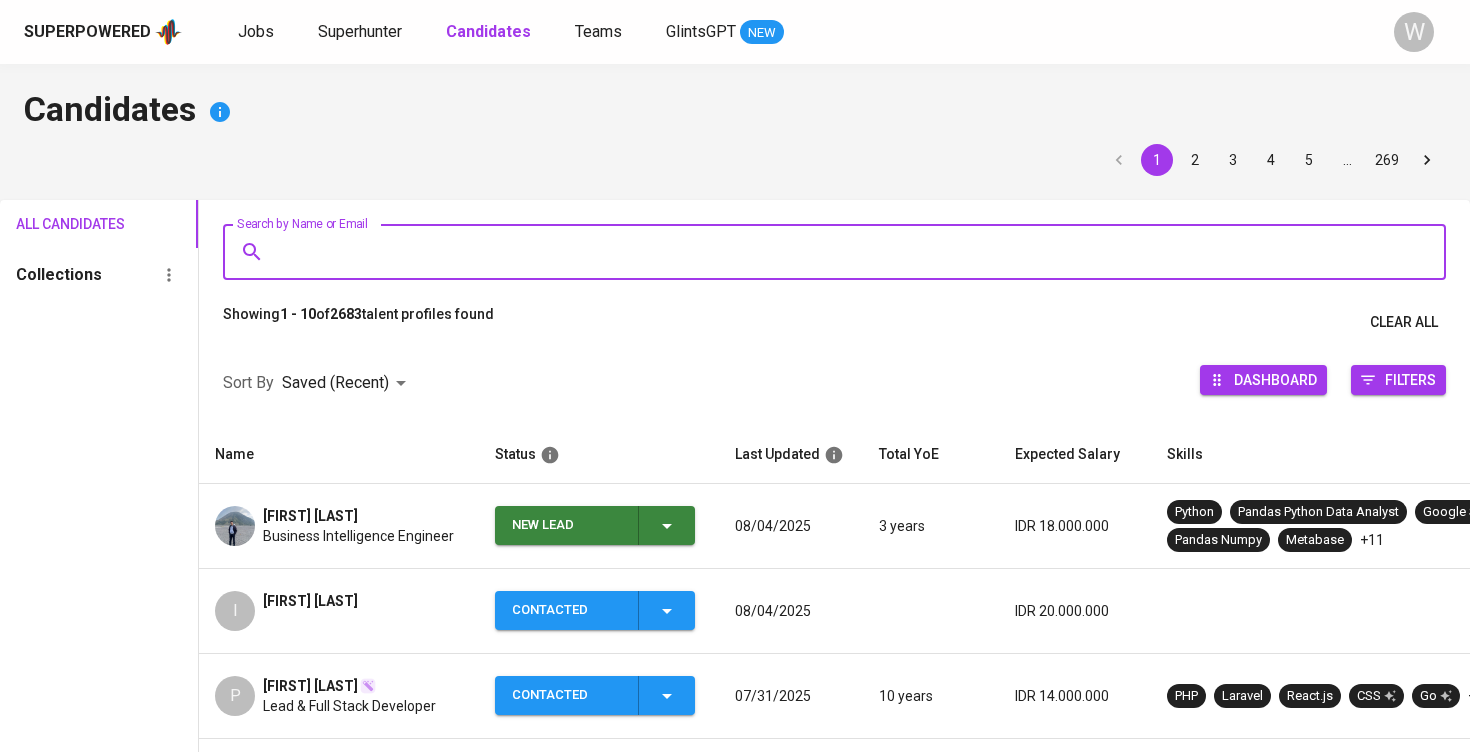 paste on "[USERNAME]@[EXAMPLE.COM]" 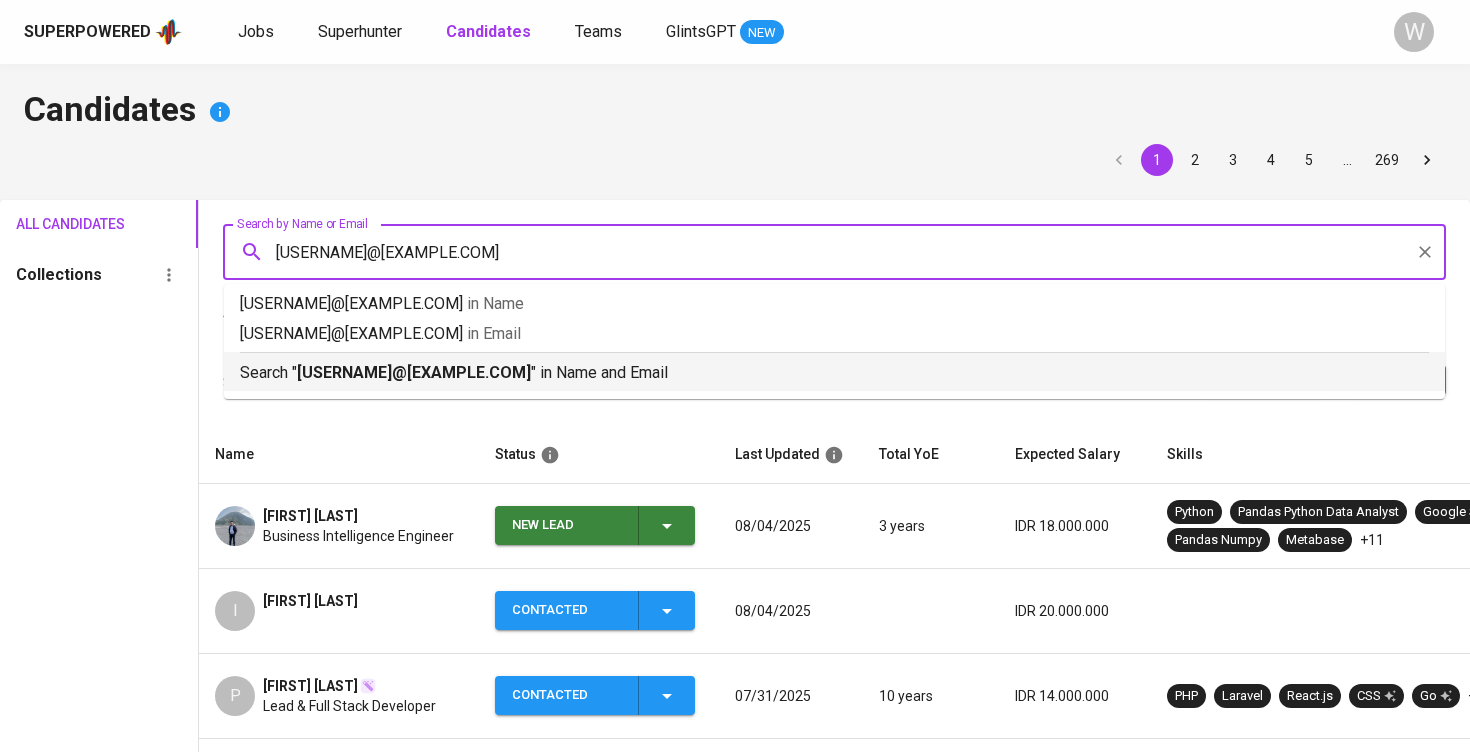 click on "[USERNAME]@[EXAMPLE.COM]" at bounding box center [414, 372] 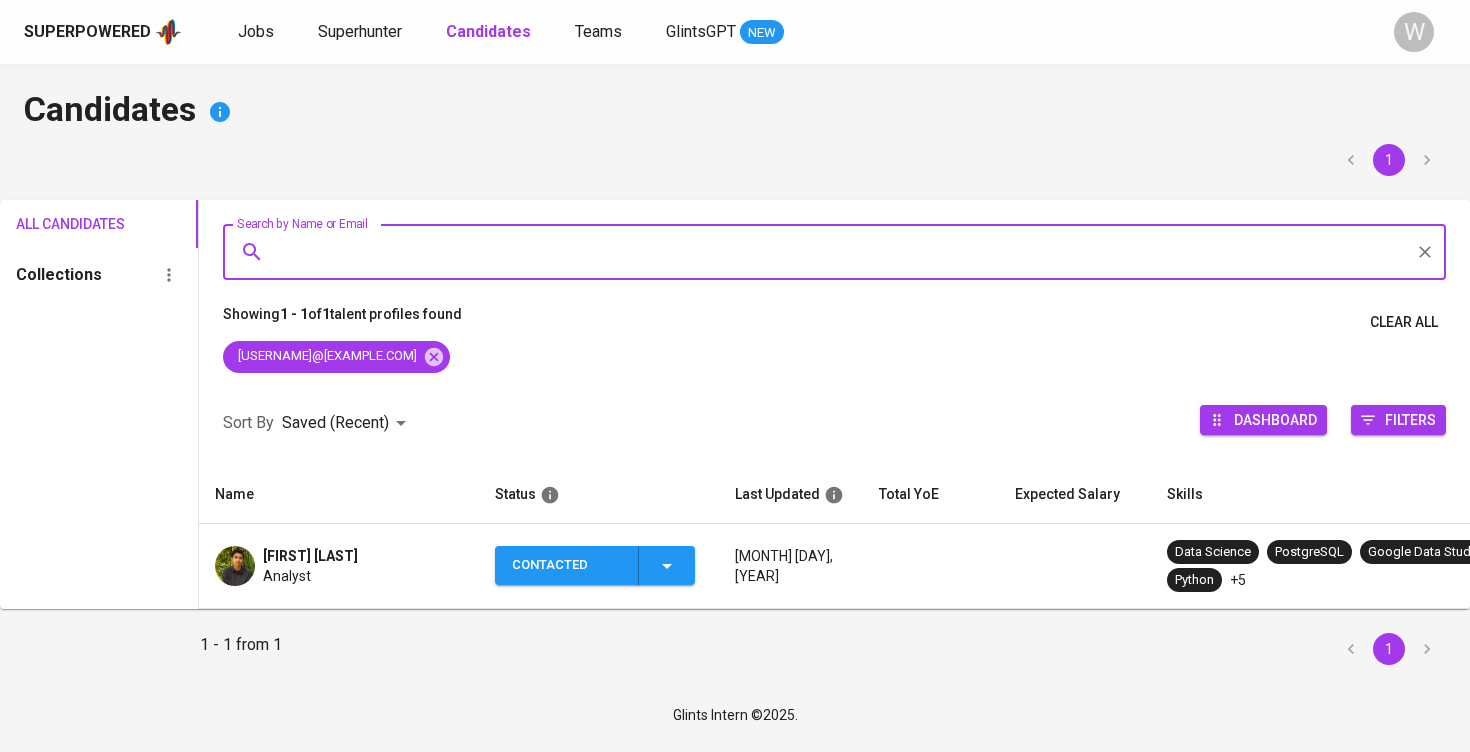 click 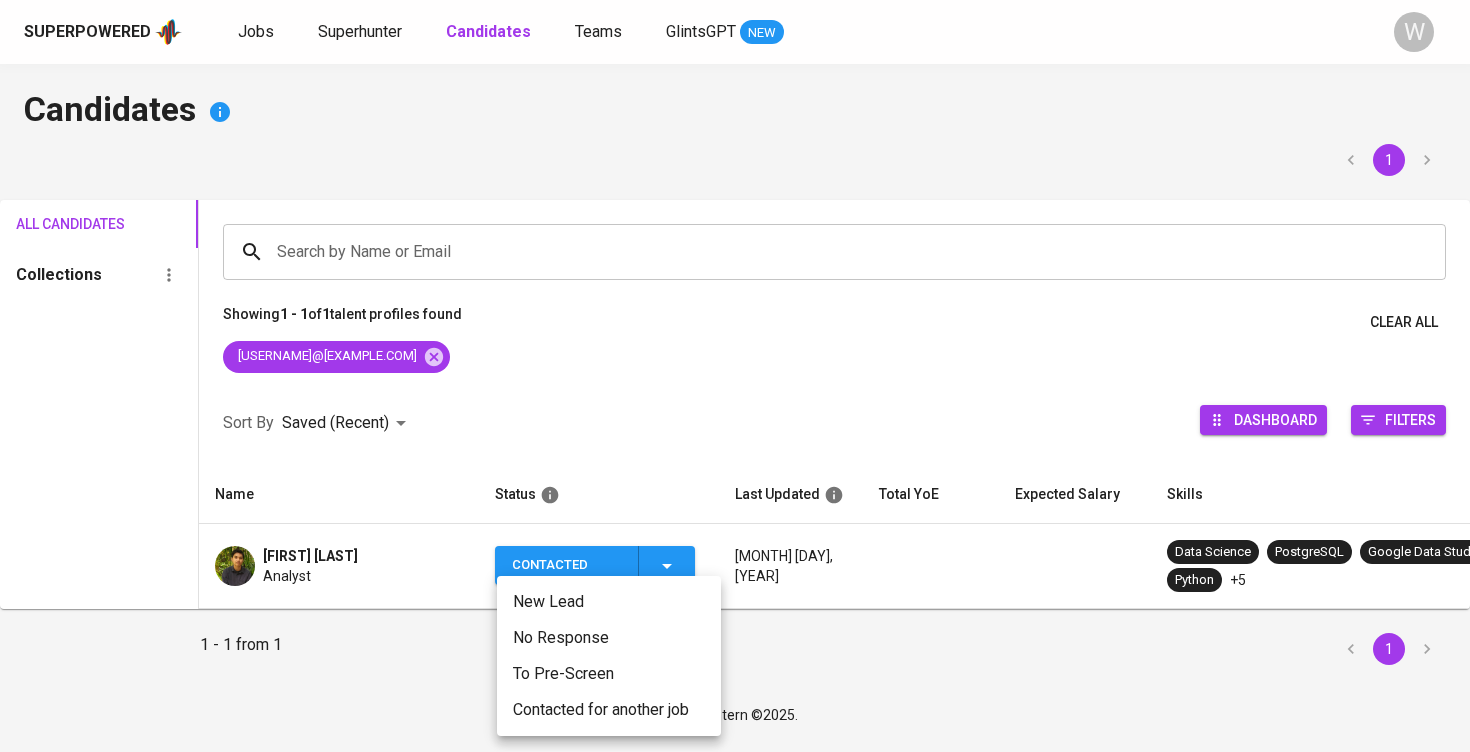 click on "To Pre-Screen" at bounding box center [609, 674] 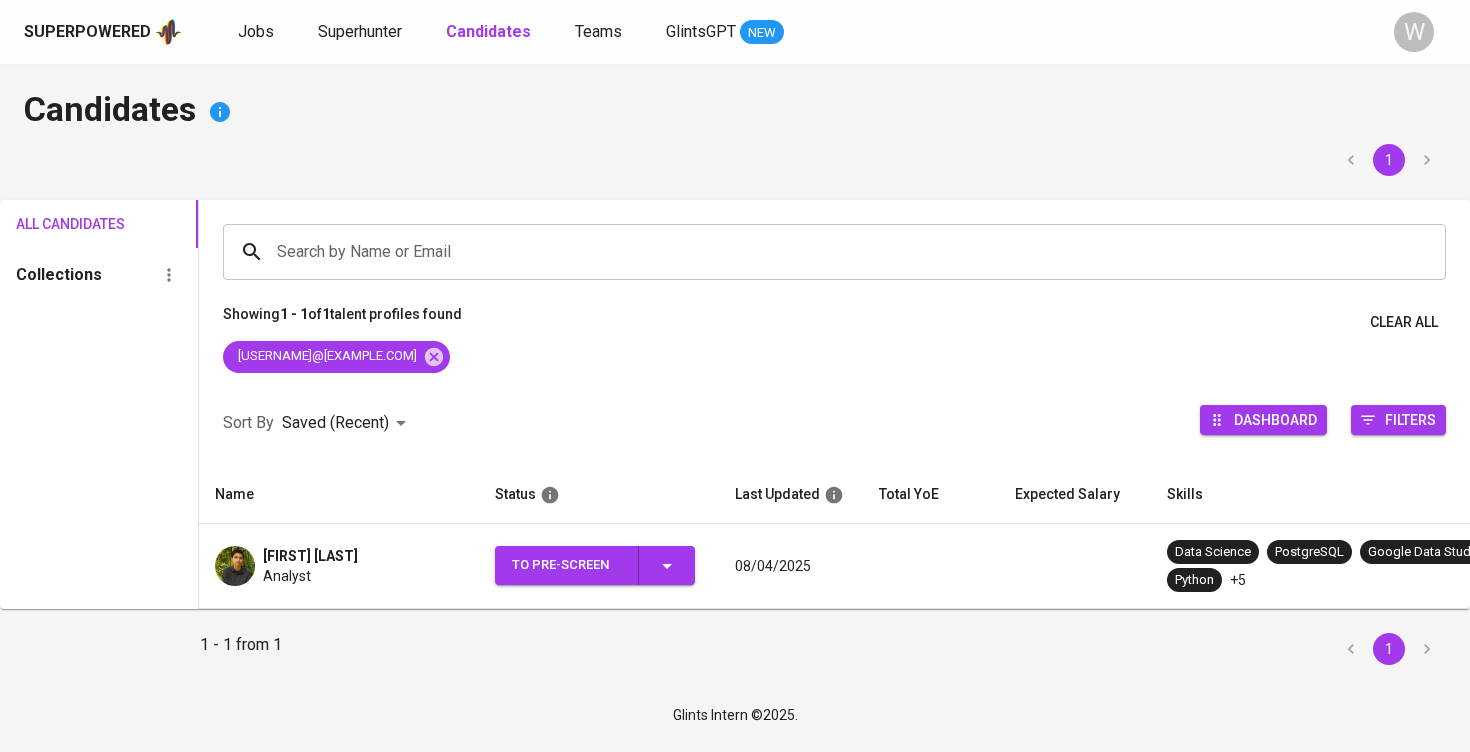 click on "To Pre-Screen" at bounding box center [599, 566] 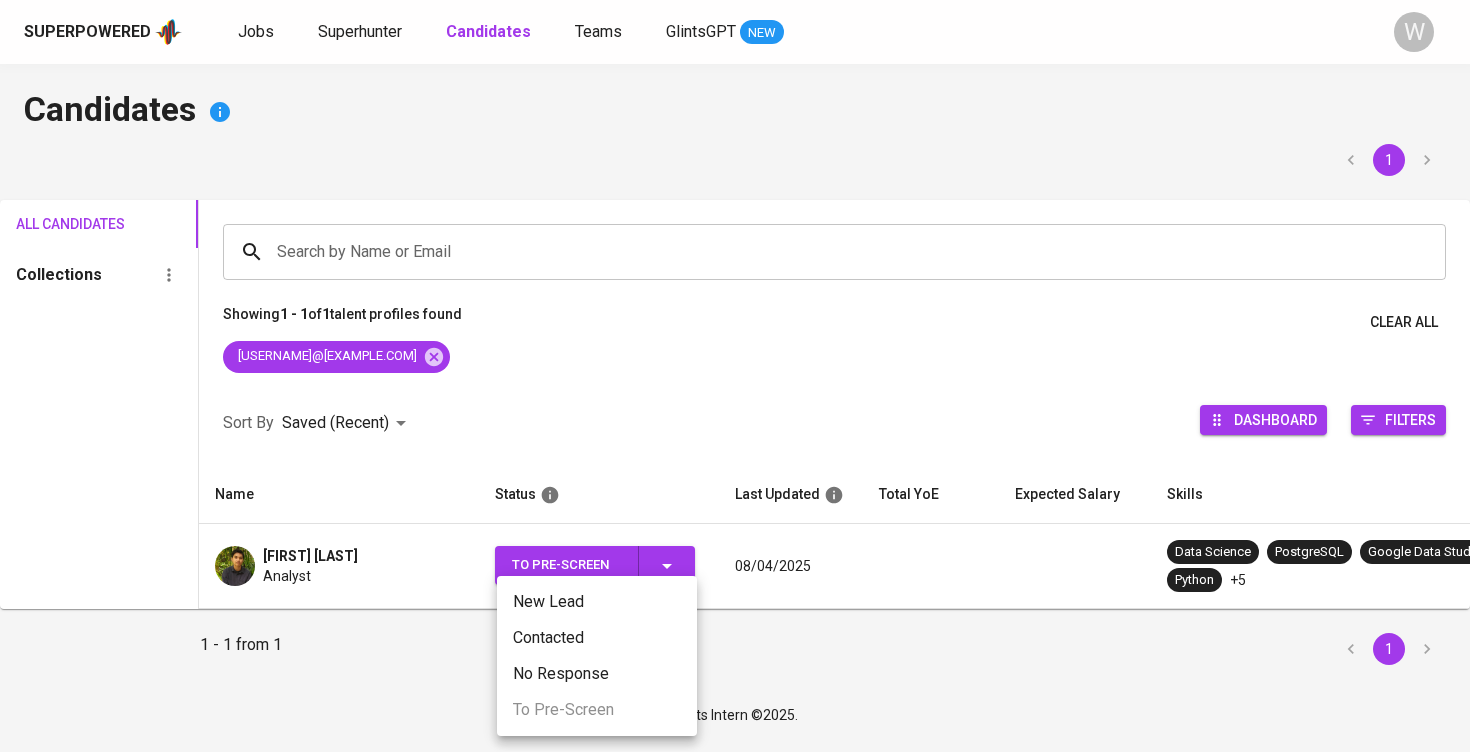 click on "Contacted" at bounding box center [597, 638] 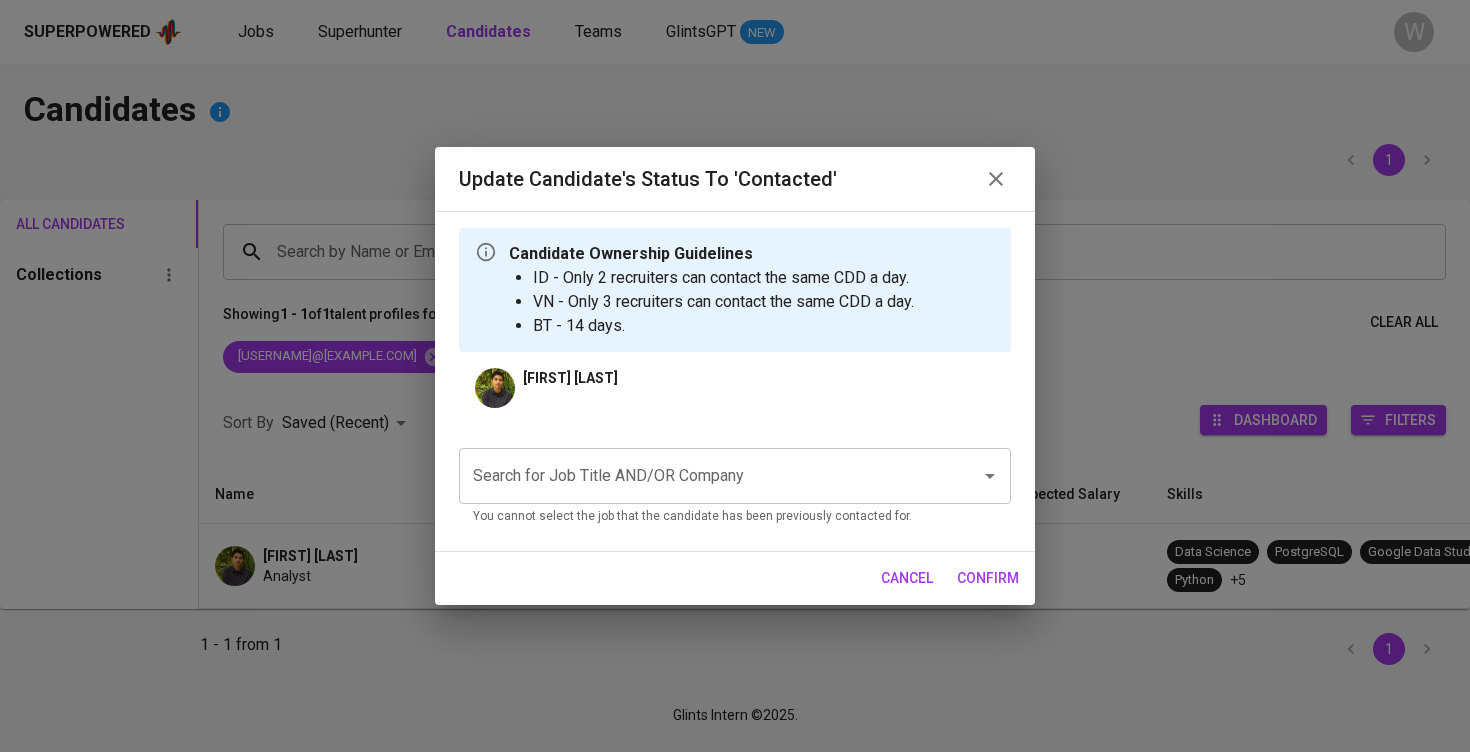 click on "Search for Job Title AND/OR Company" at bounding box center (707, 476) 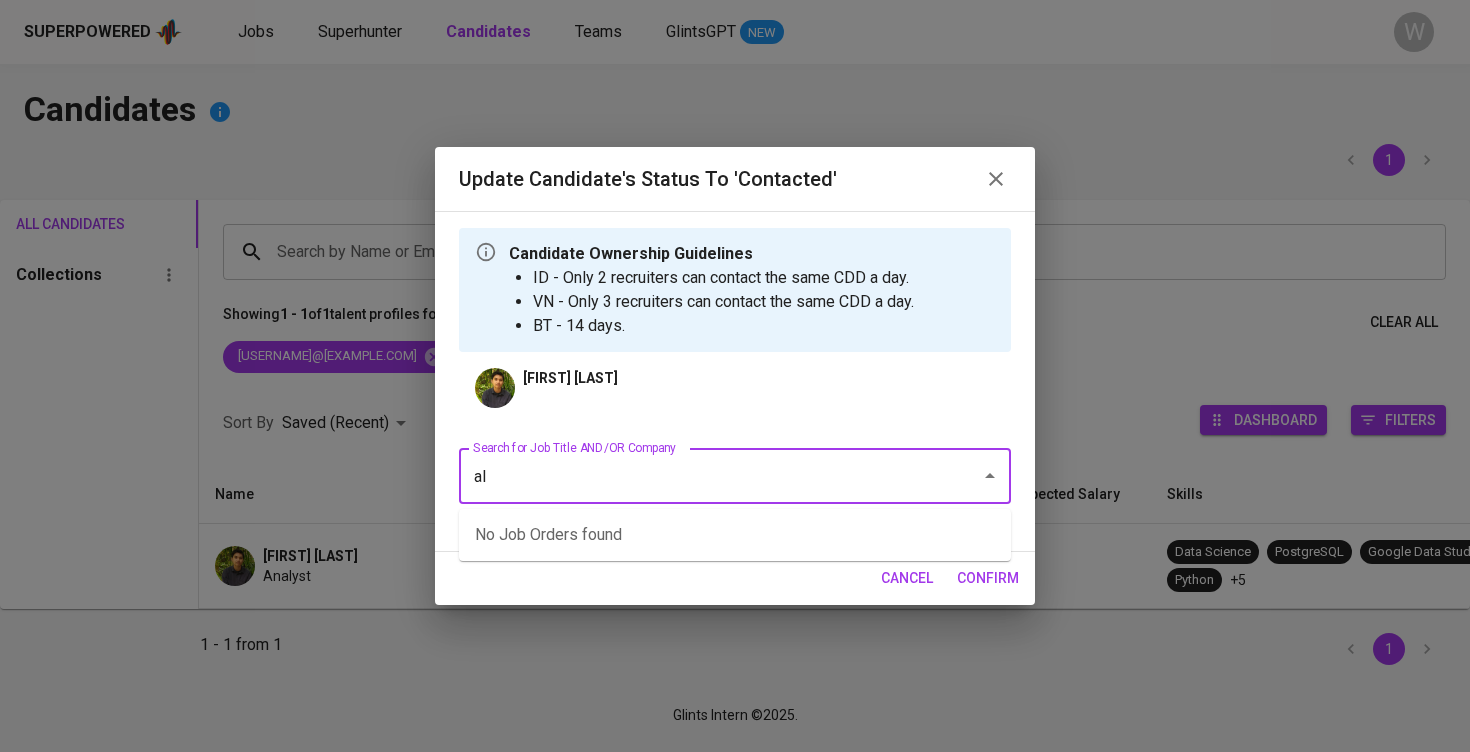 type on "a" 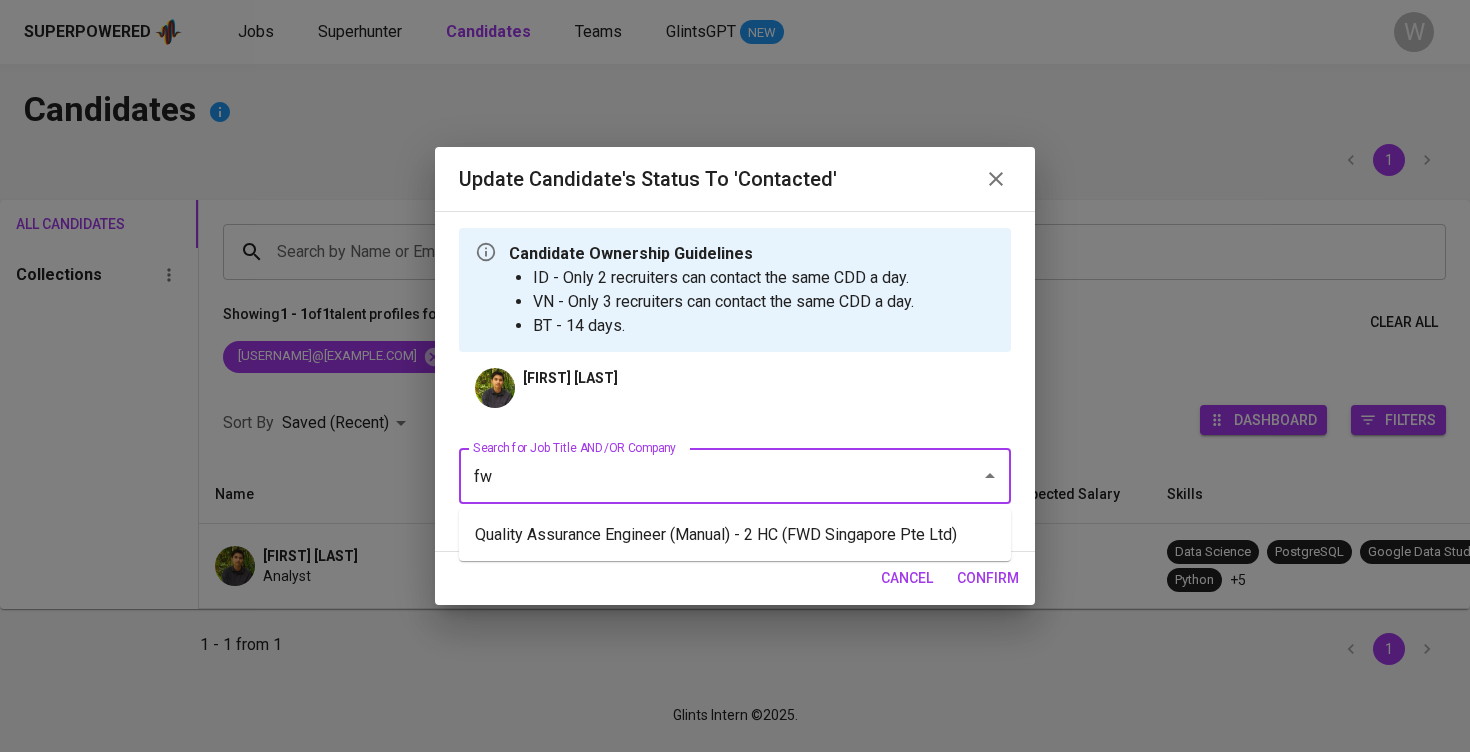 type on "f" 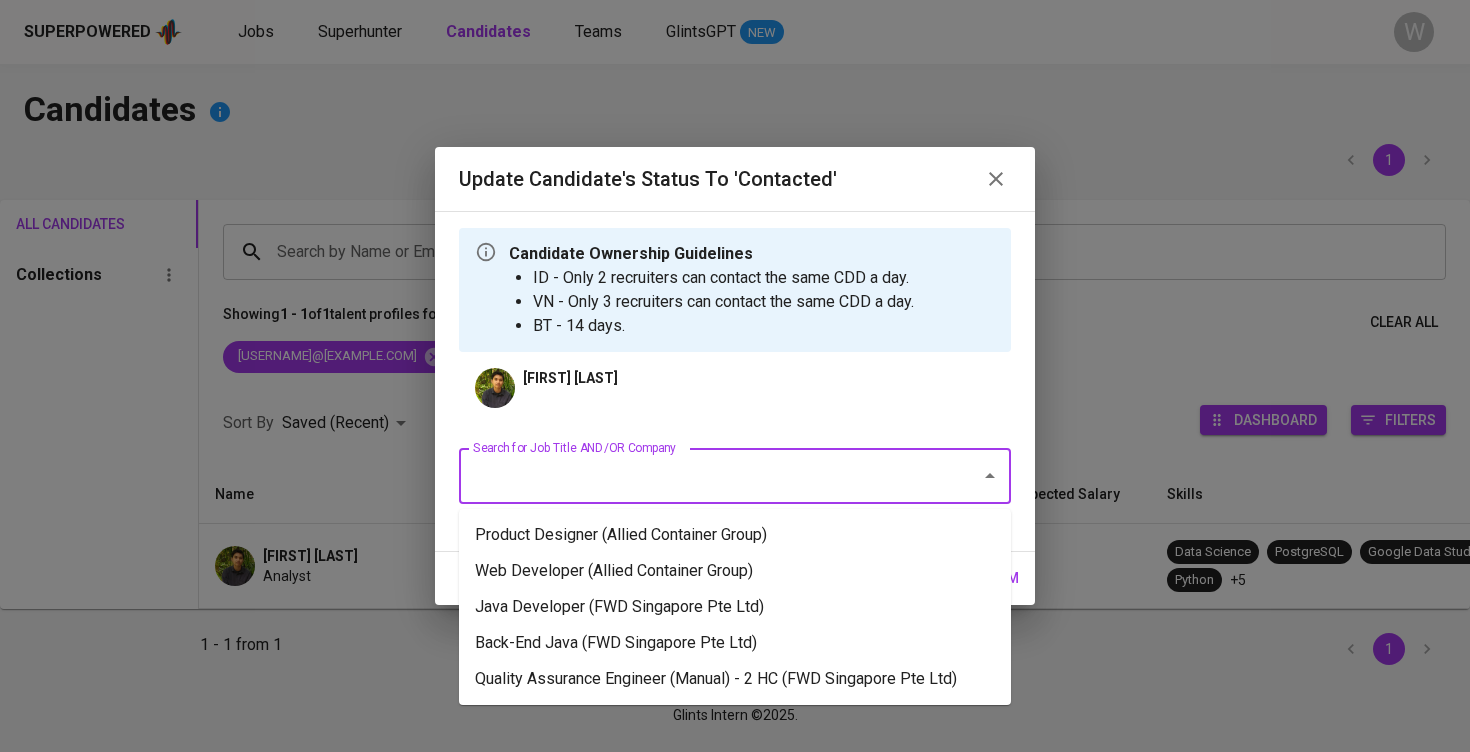 type on "o" 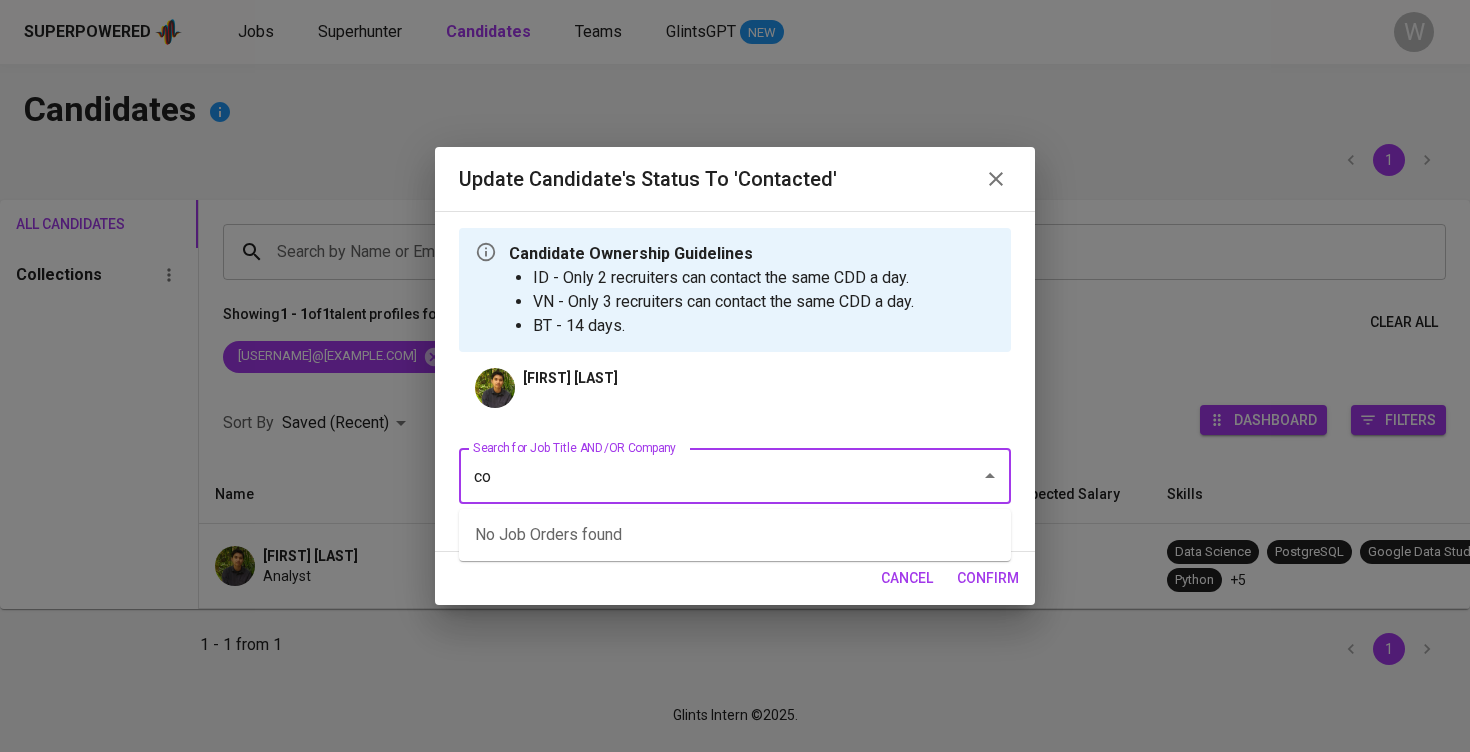 type on "c" 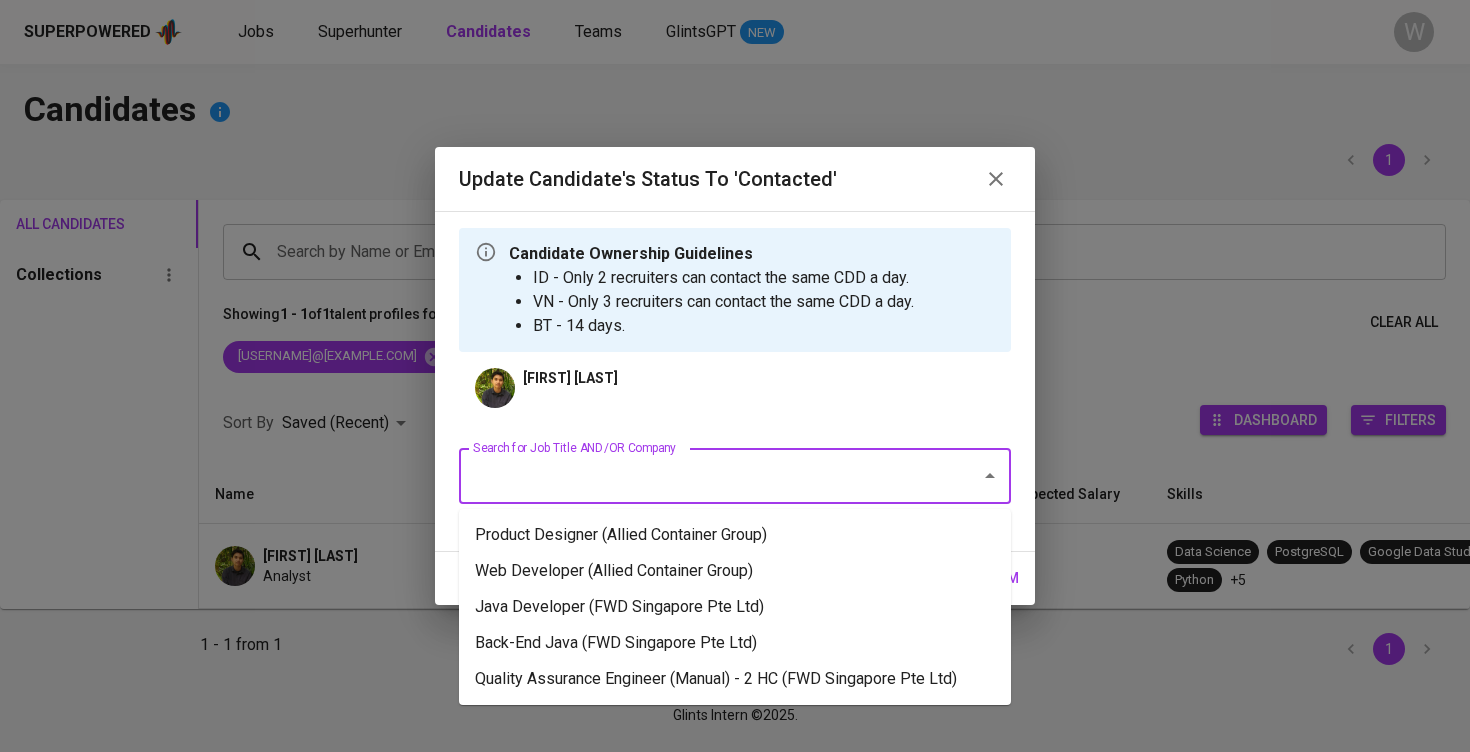 type on "a" 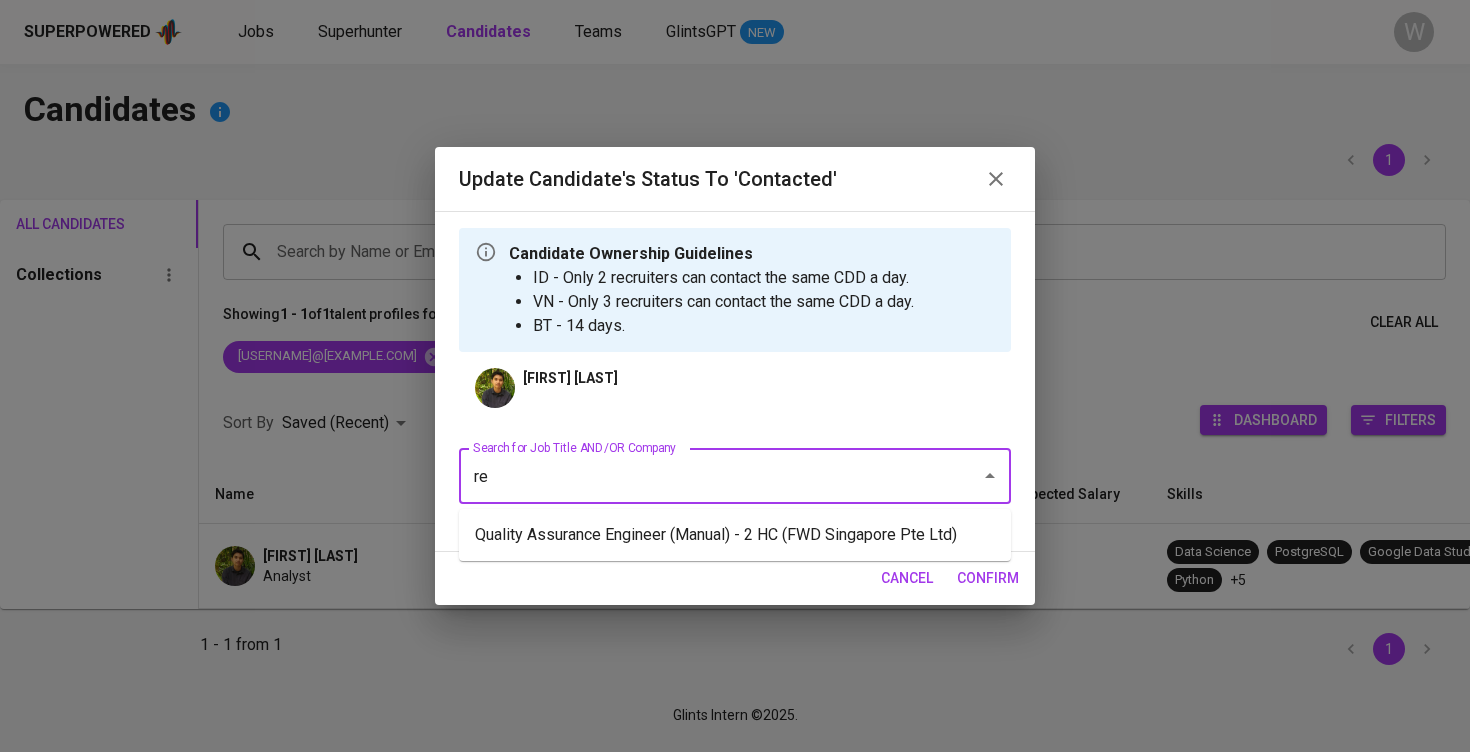 type on "r" 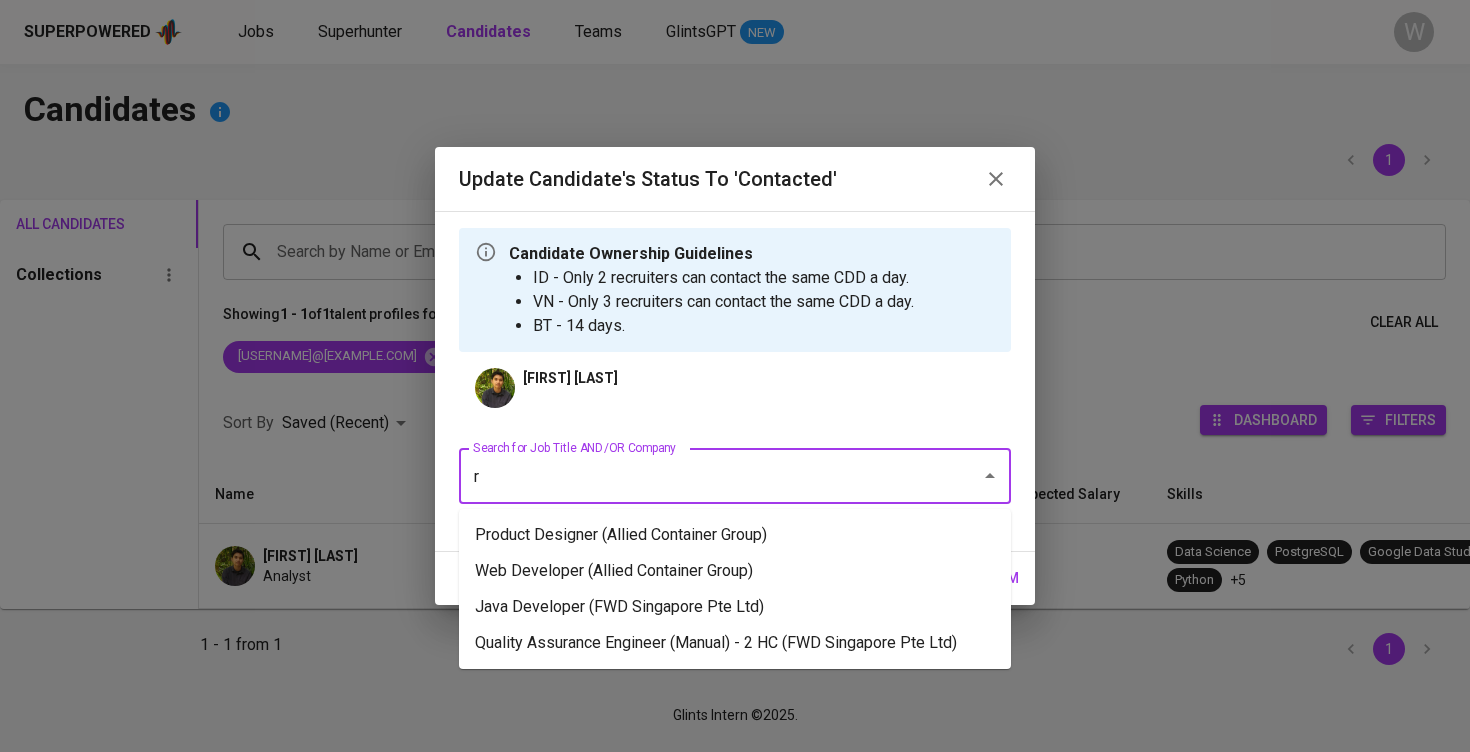 type 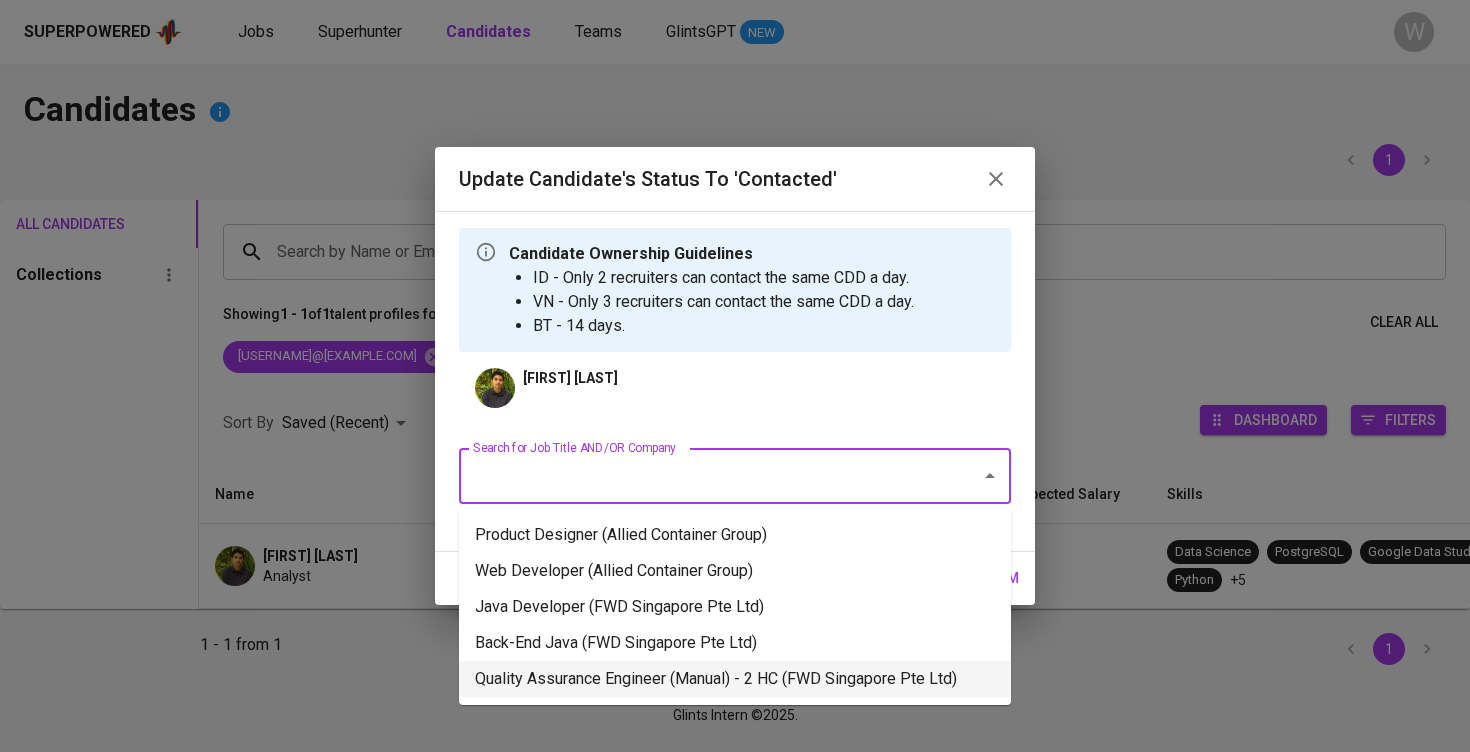 click on "Quality Assurance Engineer (Manual) - 2 HC (FWD Singapore Pte Ltd)" at bounding box center [735, 679] 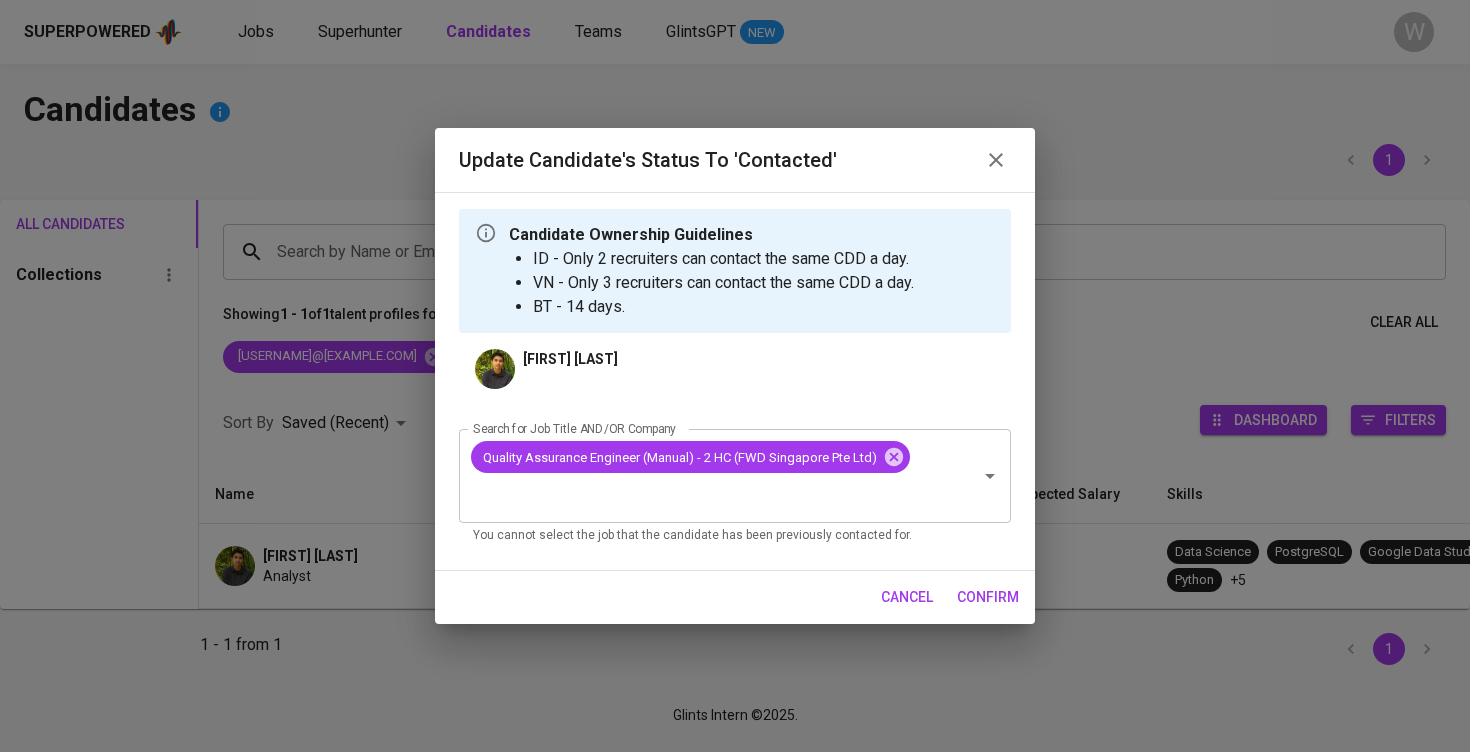 click on "confirm" at bounding box center [988, 597] 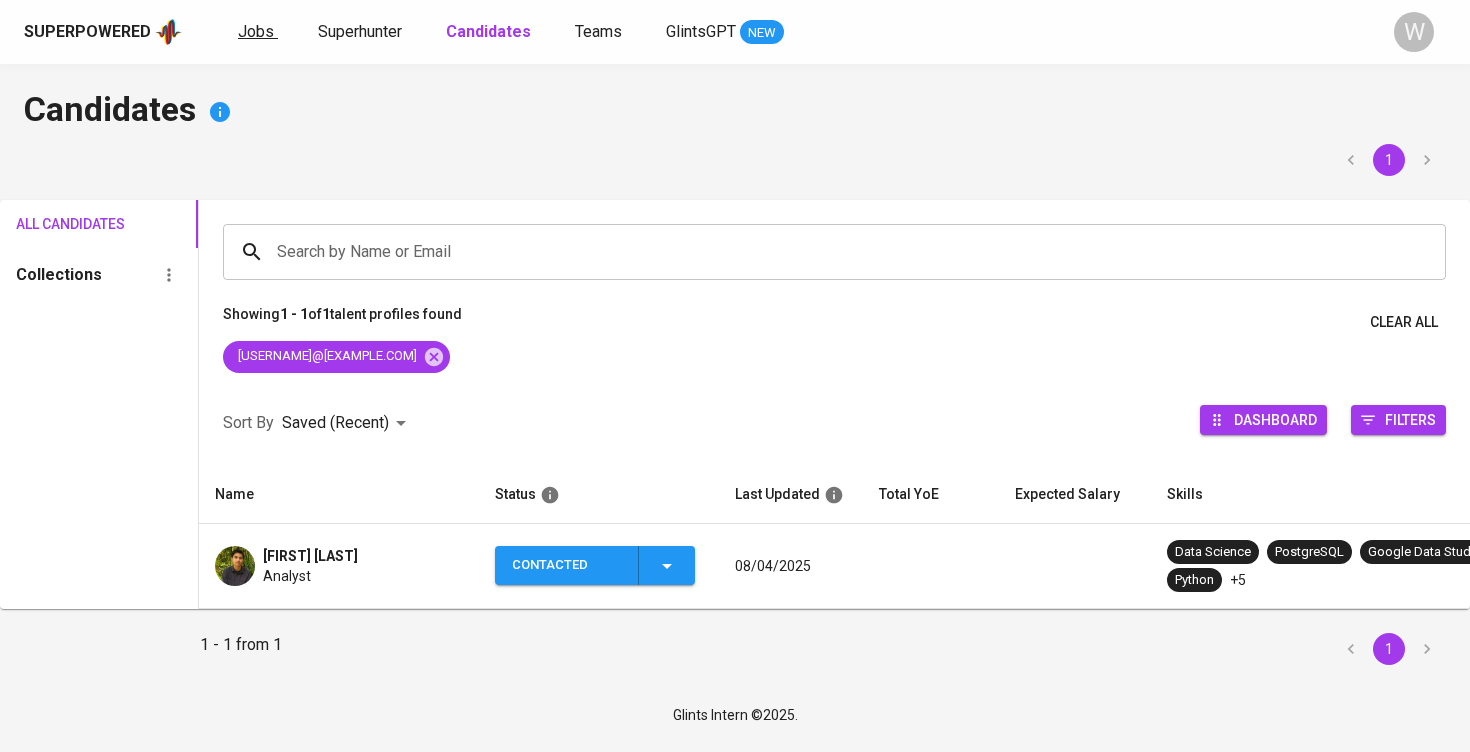 click on "Jobs" at bounding box center [256, 31] 